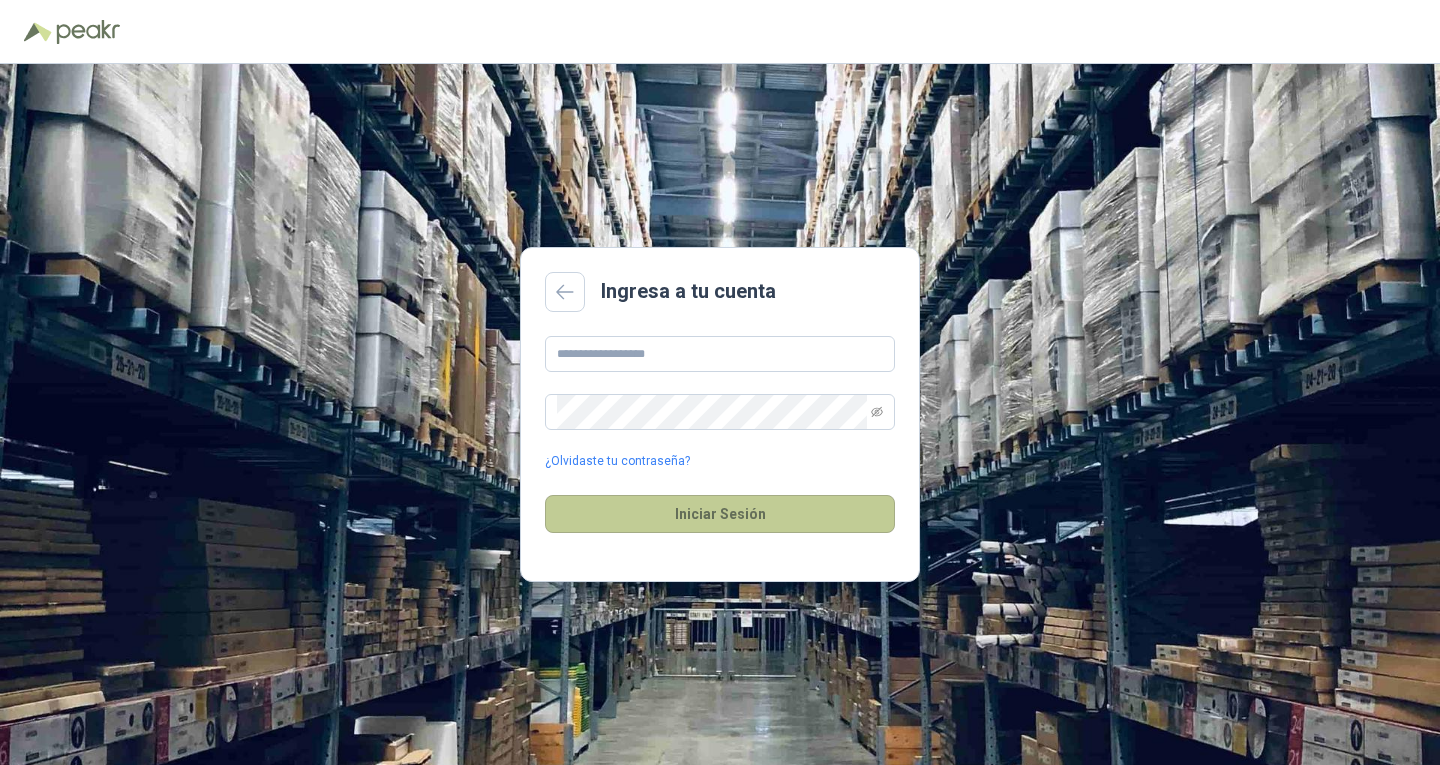 scroll, scrollTop: 0, scrollLeft: 0, axis: both 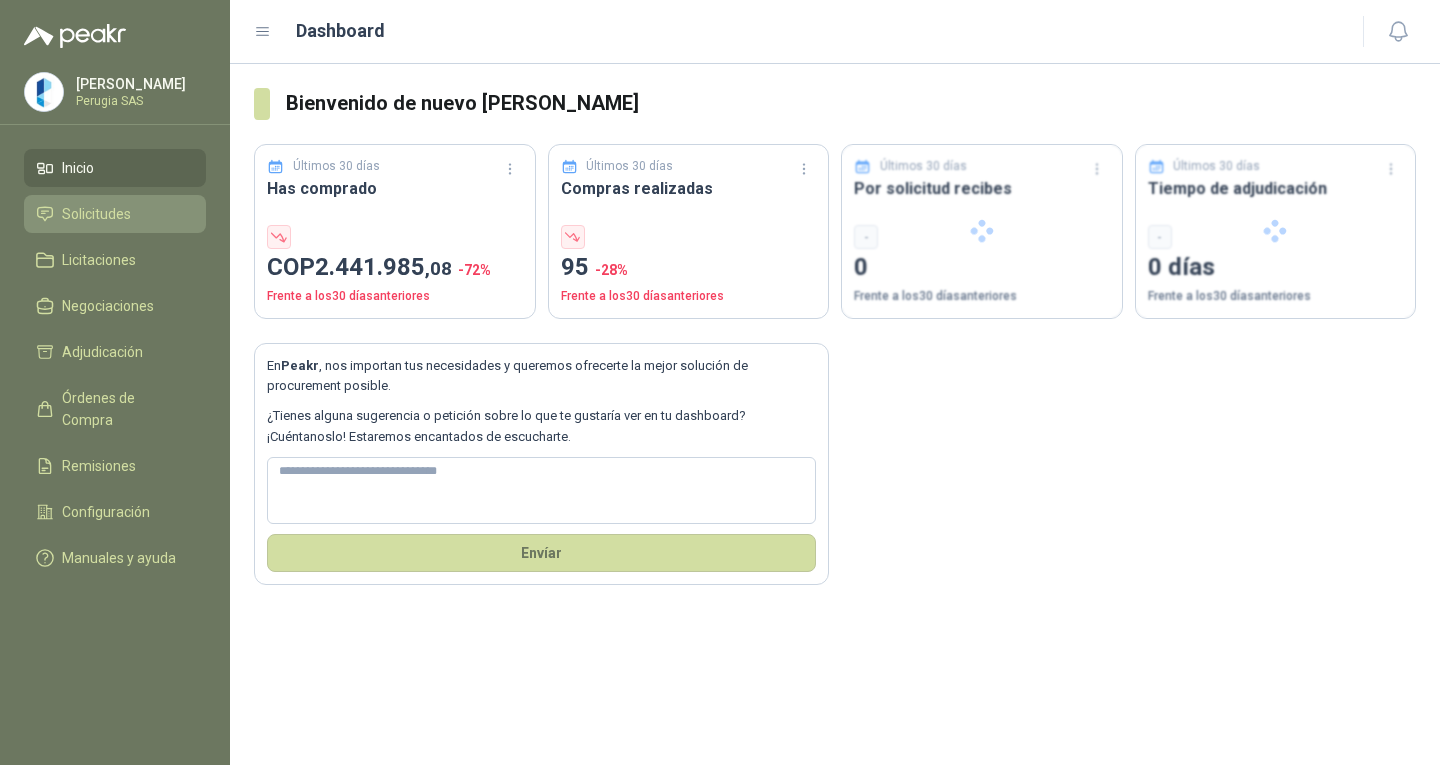 click on "Solicitudes" at bounding box center (115, 214) 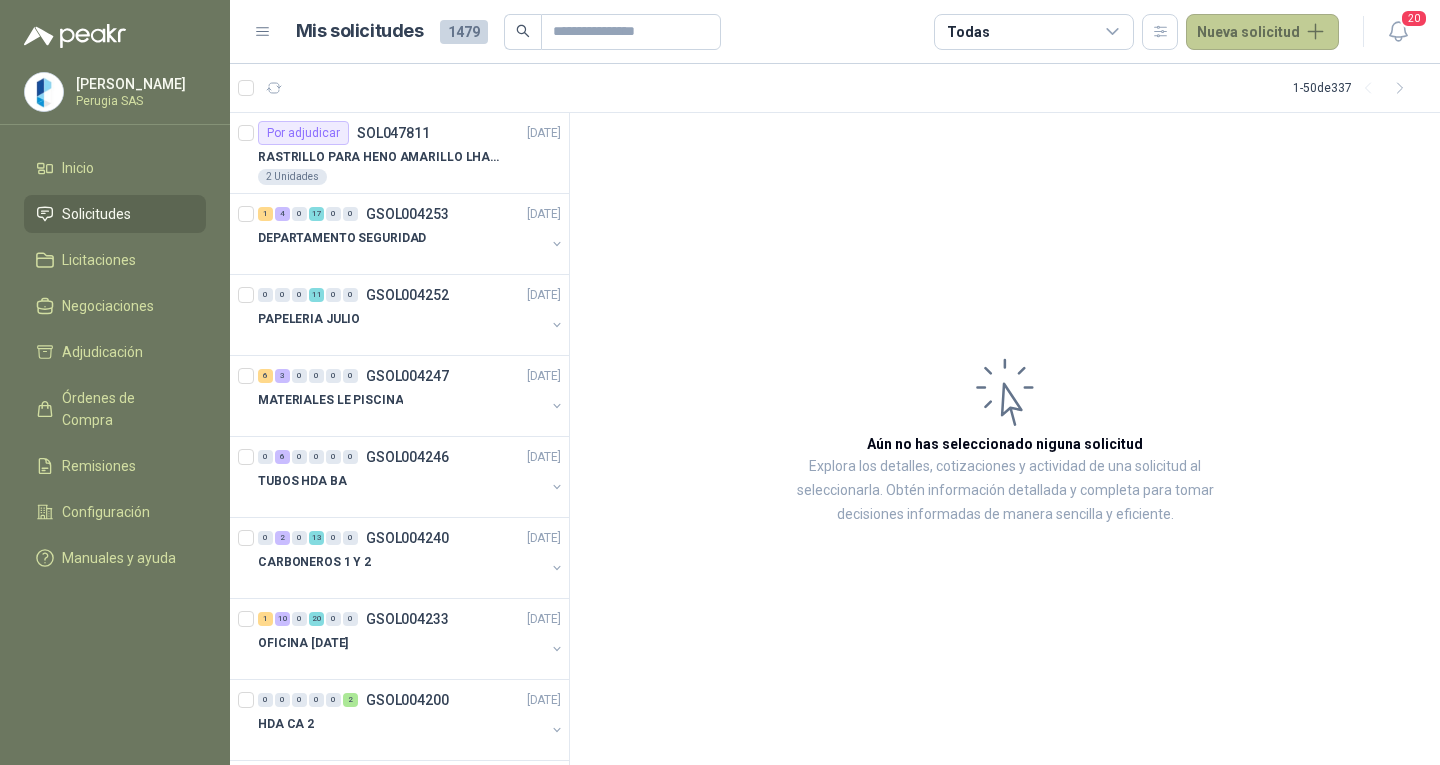 click on "Nueva solicitud" at bounding box center (1262, 32) 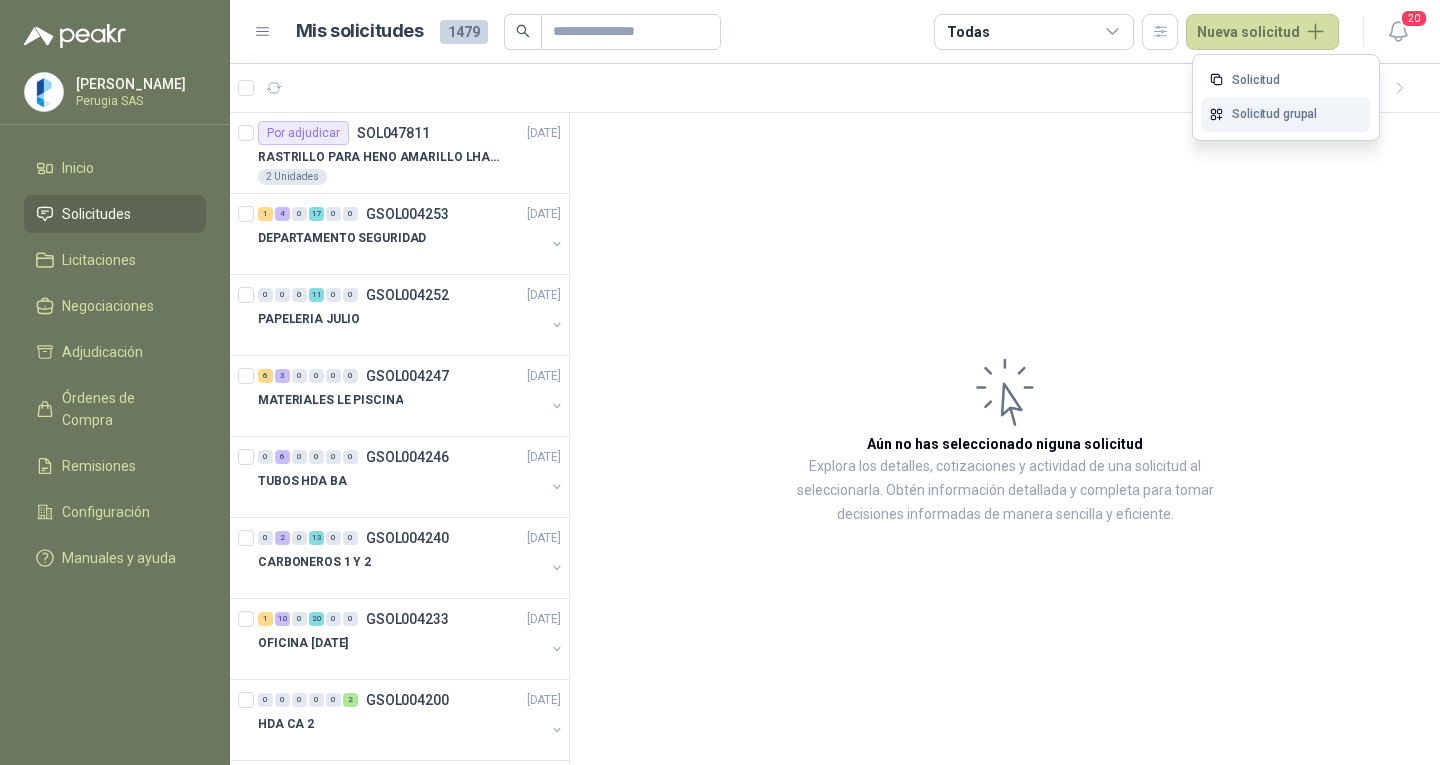 click on "Solicitud grupal" at bounding box center [1286, 114] 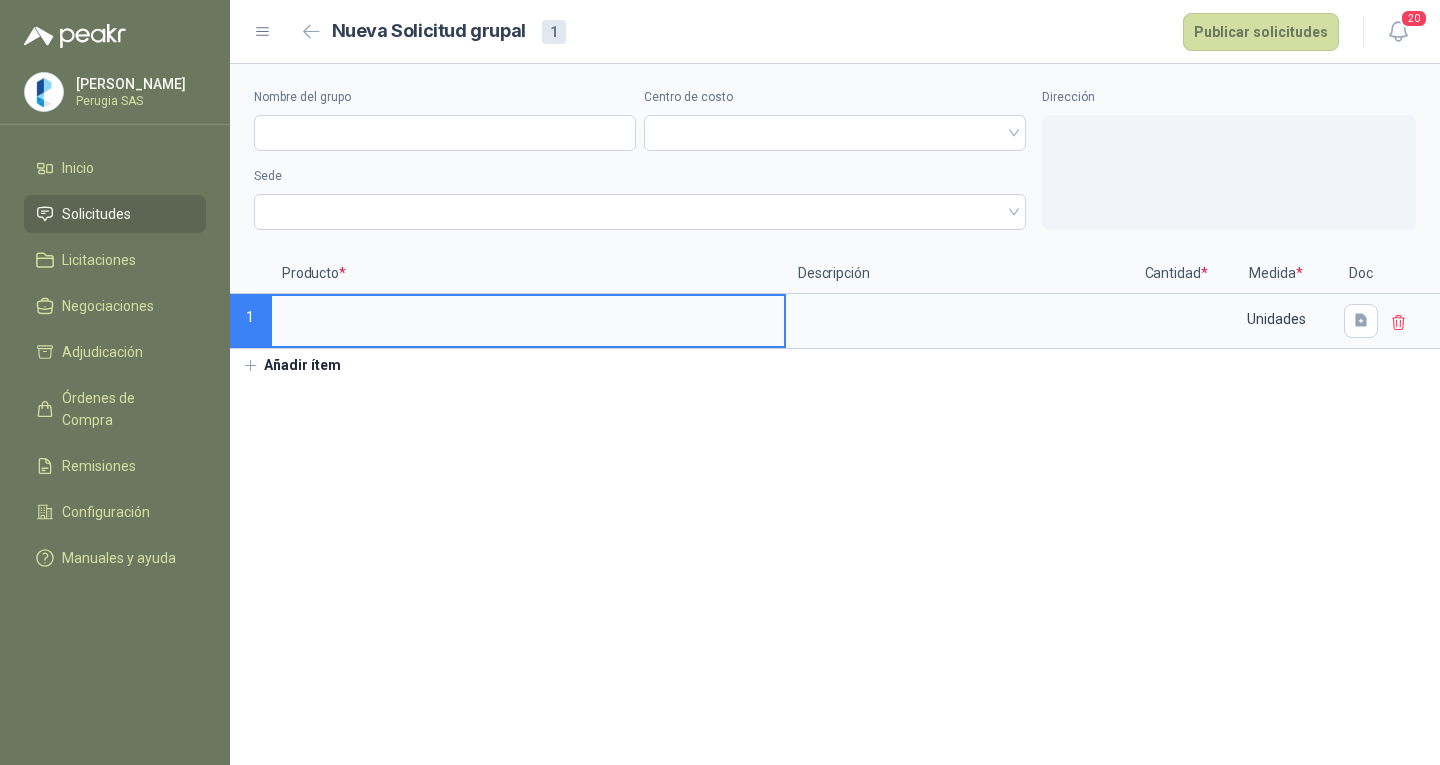 click at bounding box center [528, 315] 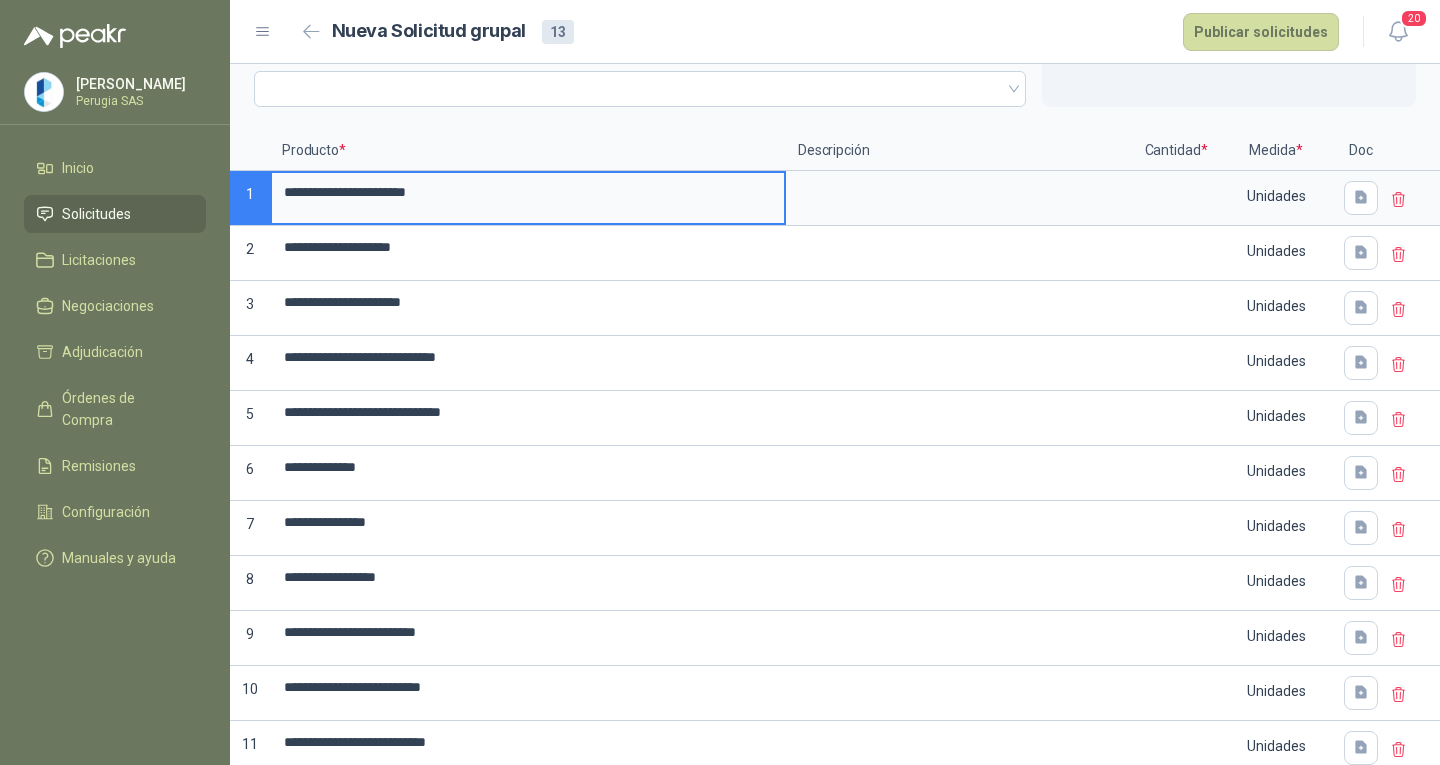 scroll, scrollTop: 0, scrollLeft: 0, axis: both 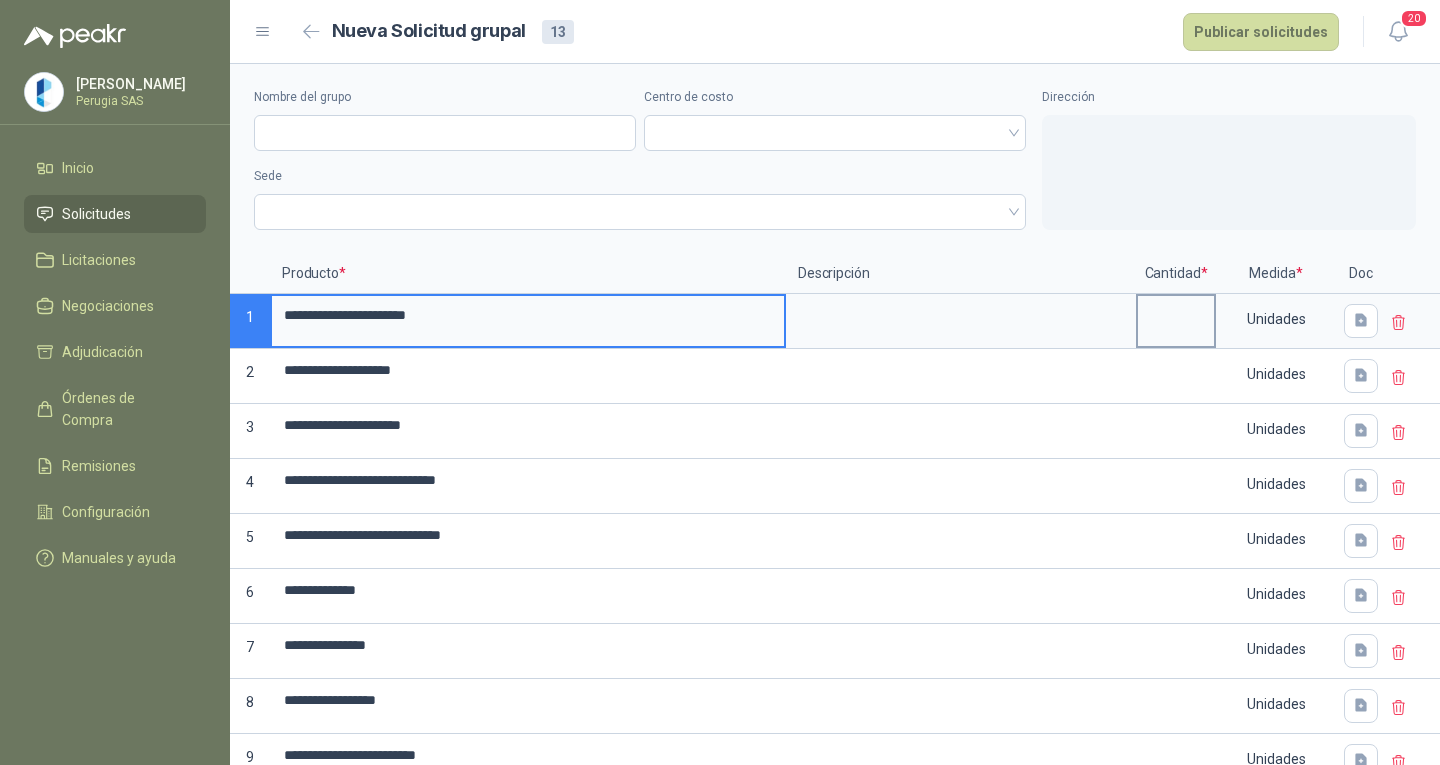 click at bounding box center [1176, 315] 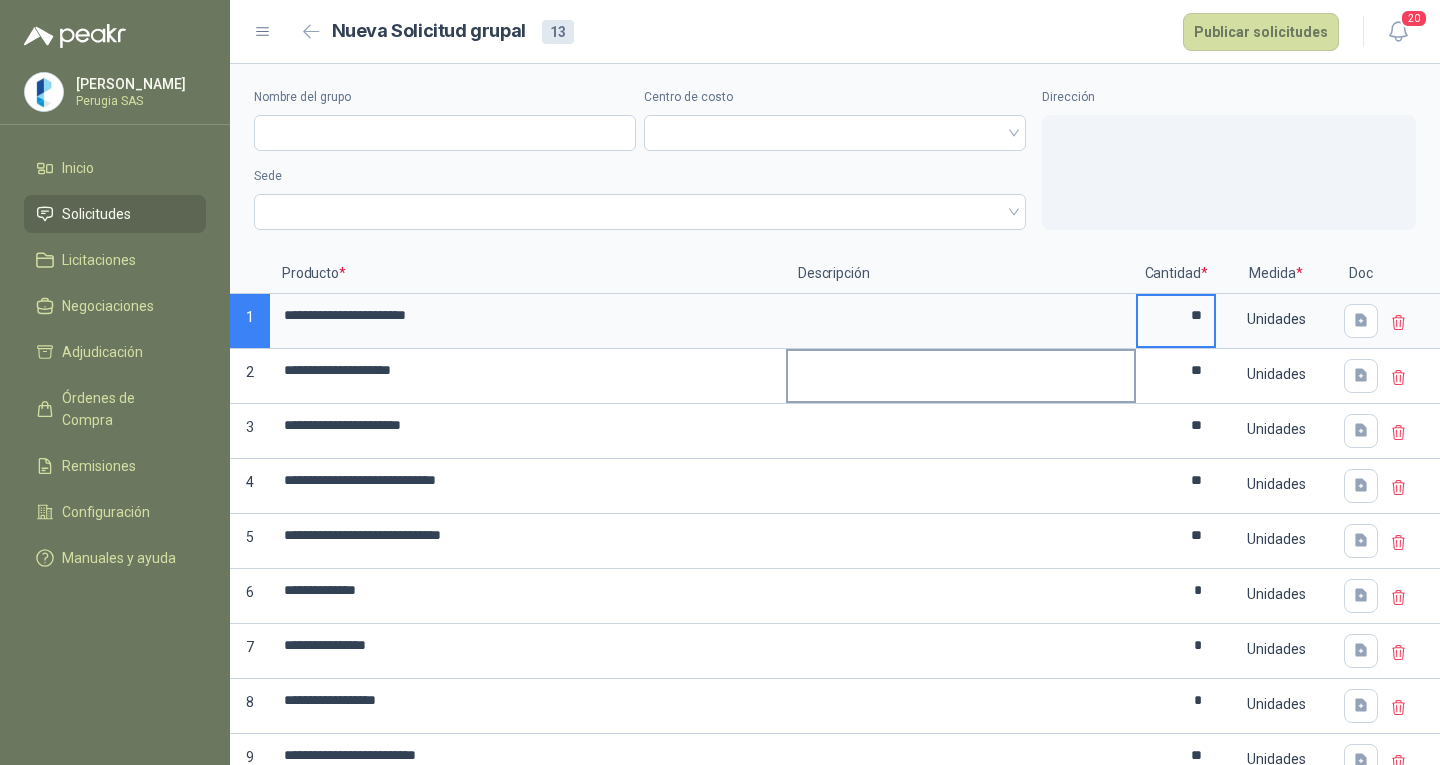 type 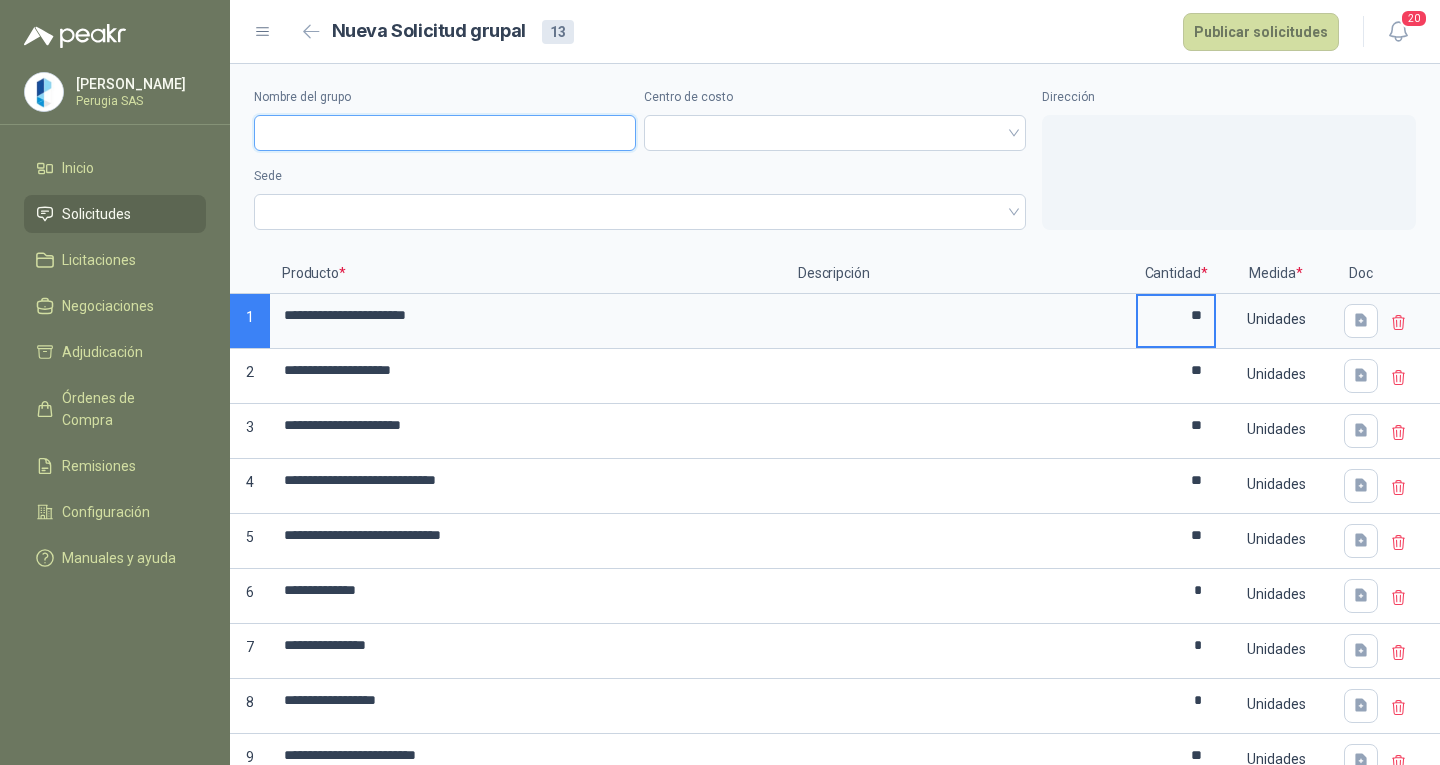 click on "Nombre del grupo" at bounding box center (445, 133) 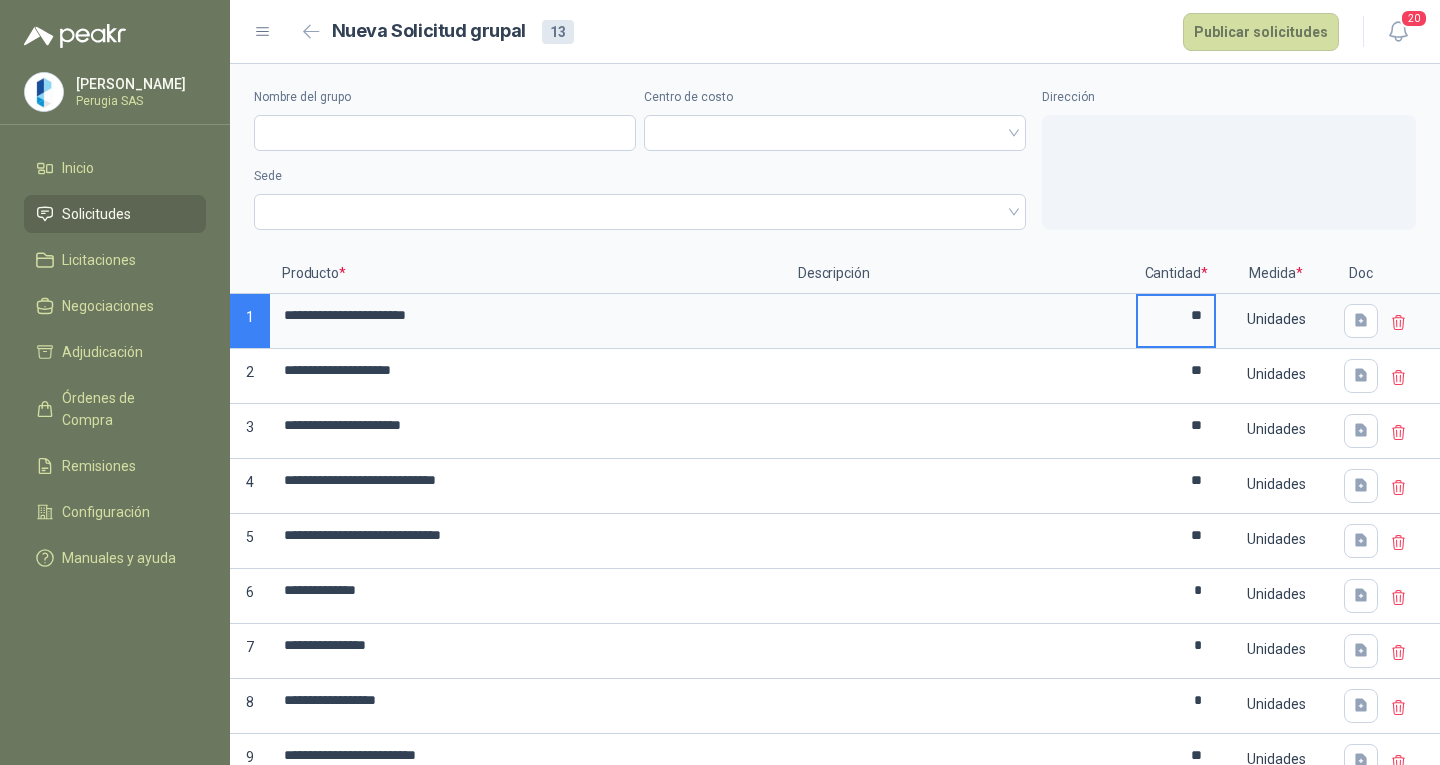 click on "Nombre del grupo Centro de costo Sede Dirección" at bounding box center (835, 159) 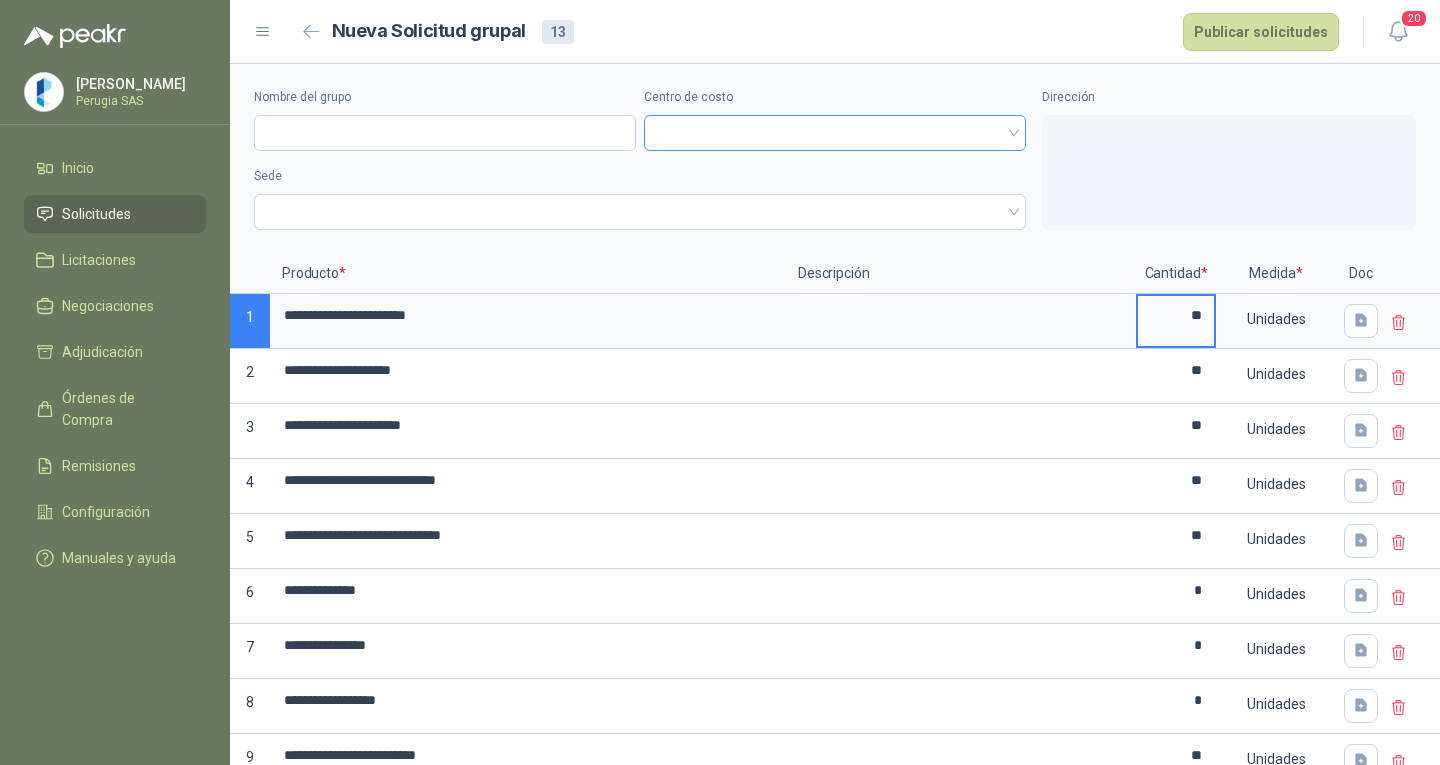 click at bounding box center [835, 133] 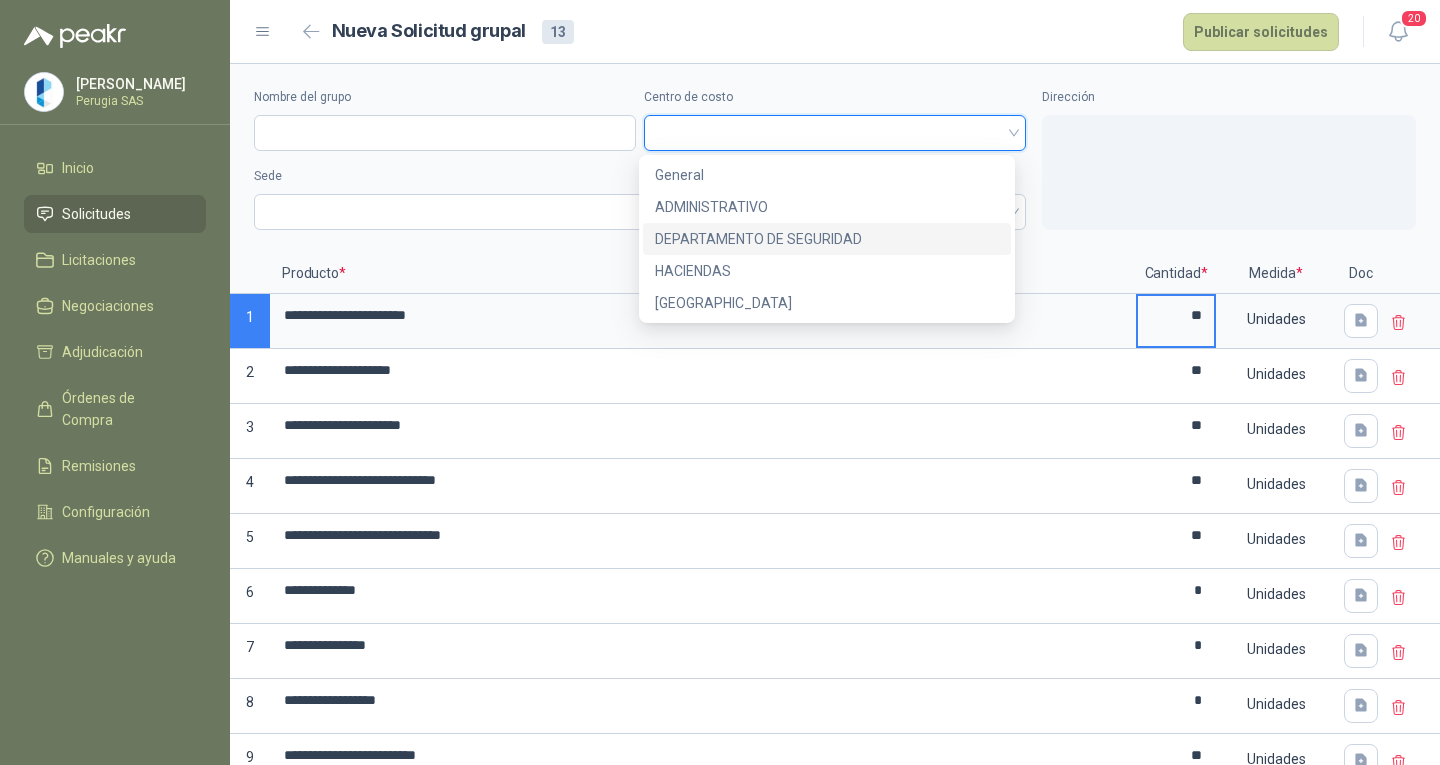 click on "DEPARTAMENTO DE SEGURIDAD" at bounding box center [827, 239] 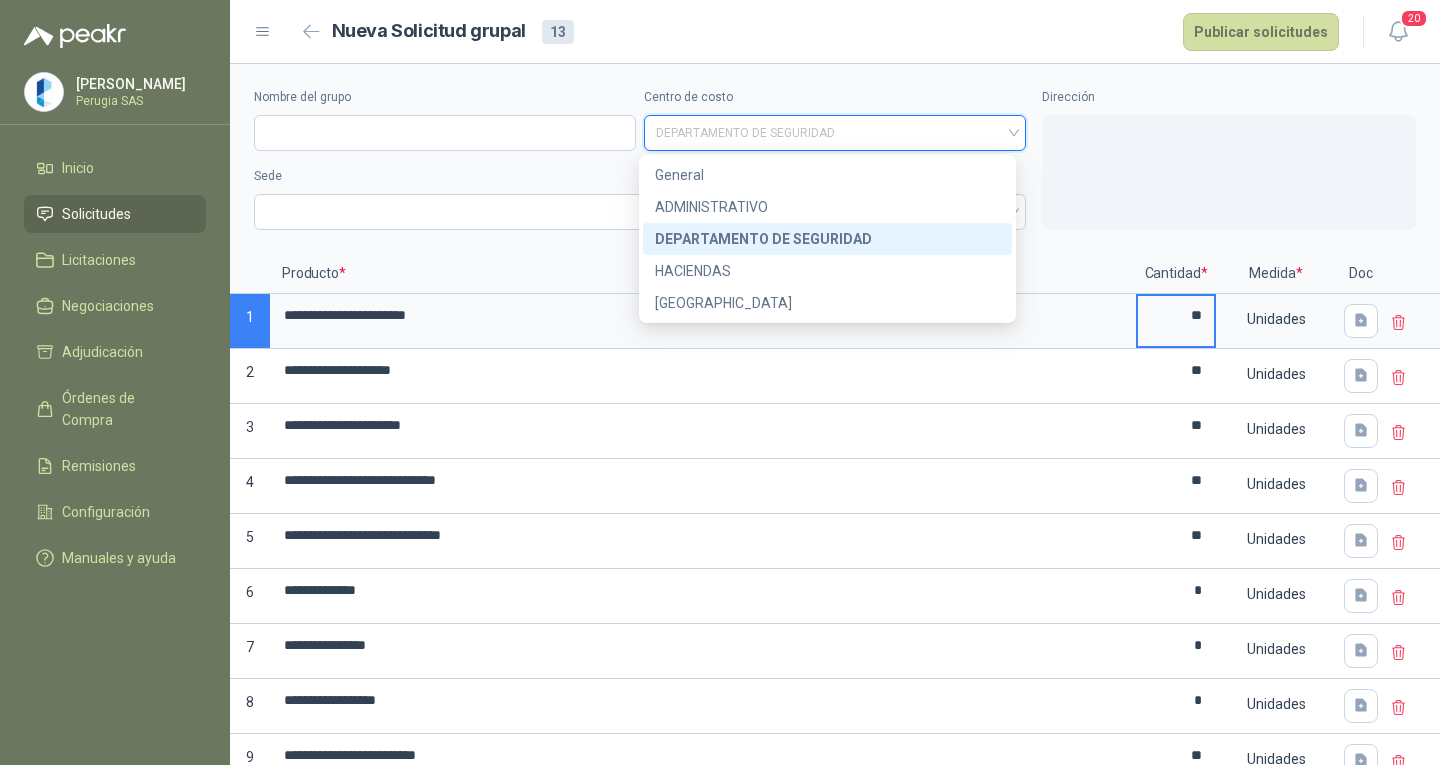 click on "DEPARTAMENTO DE SEGURIDAD" at bounding box center [835, 133] 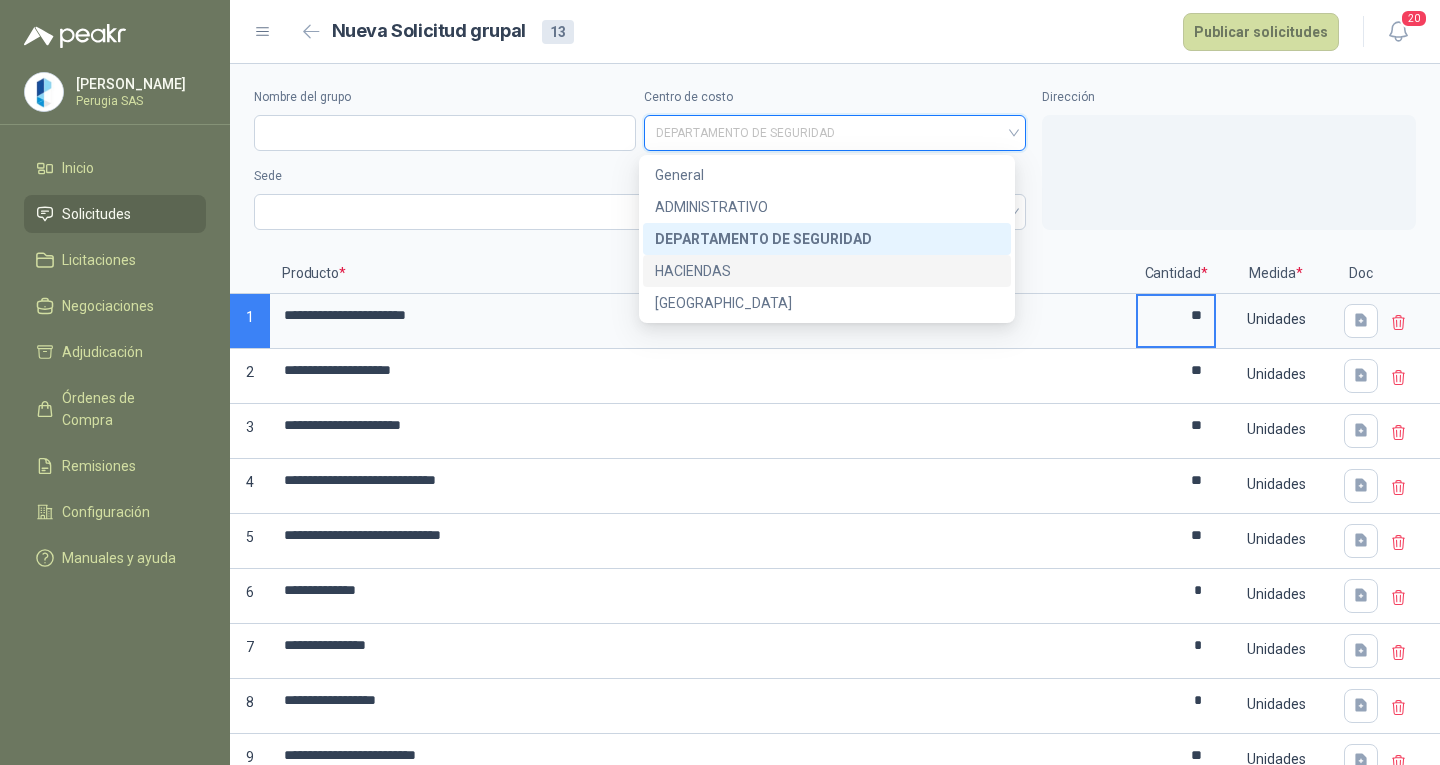 click on "HACIENDAS" at bounding box center [827, 271] 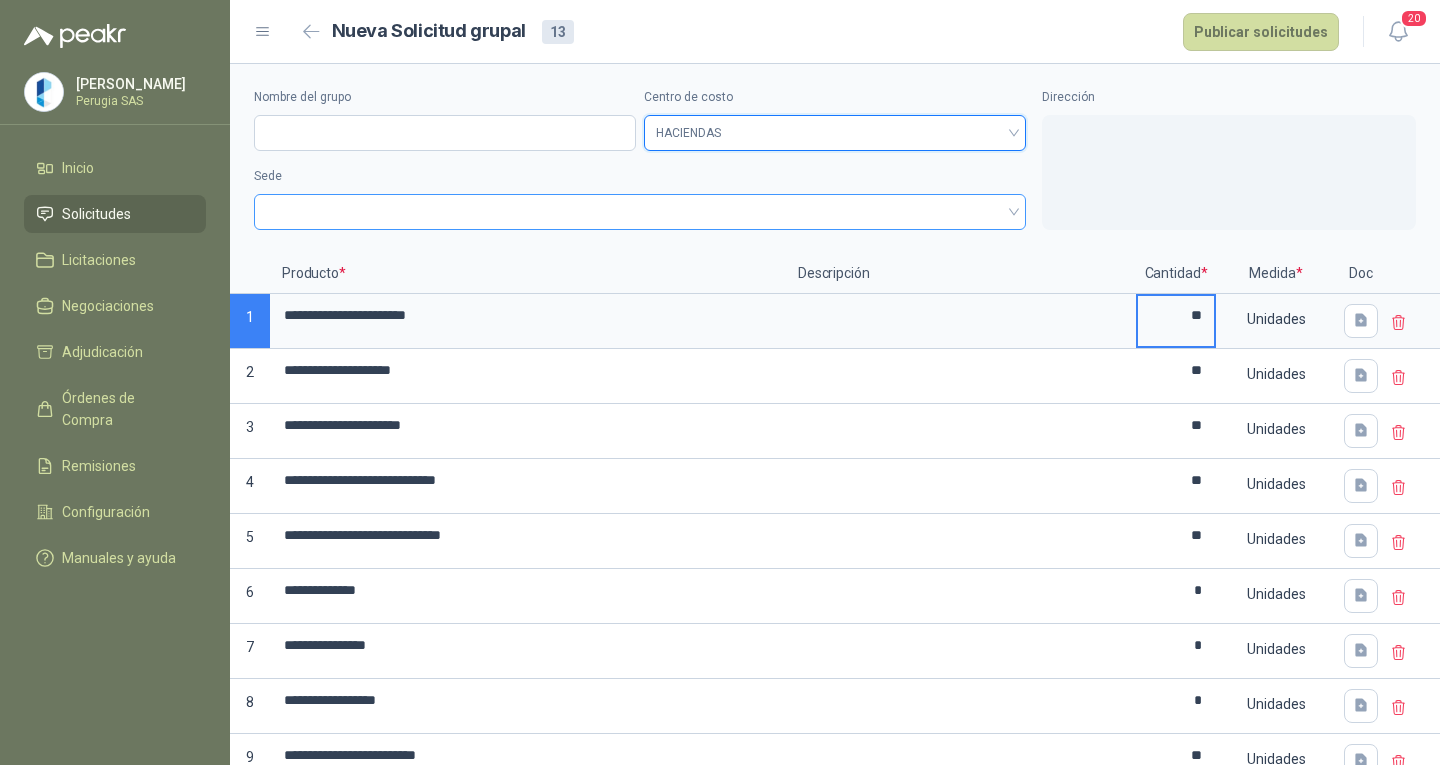 click at bounding box center [640, 212] 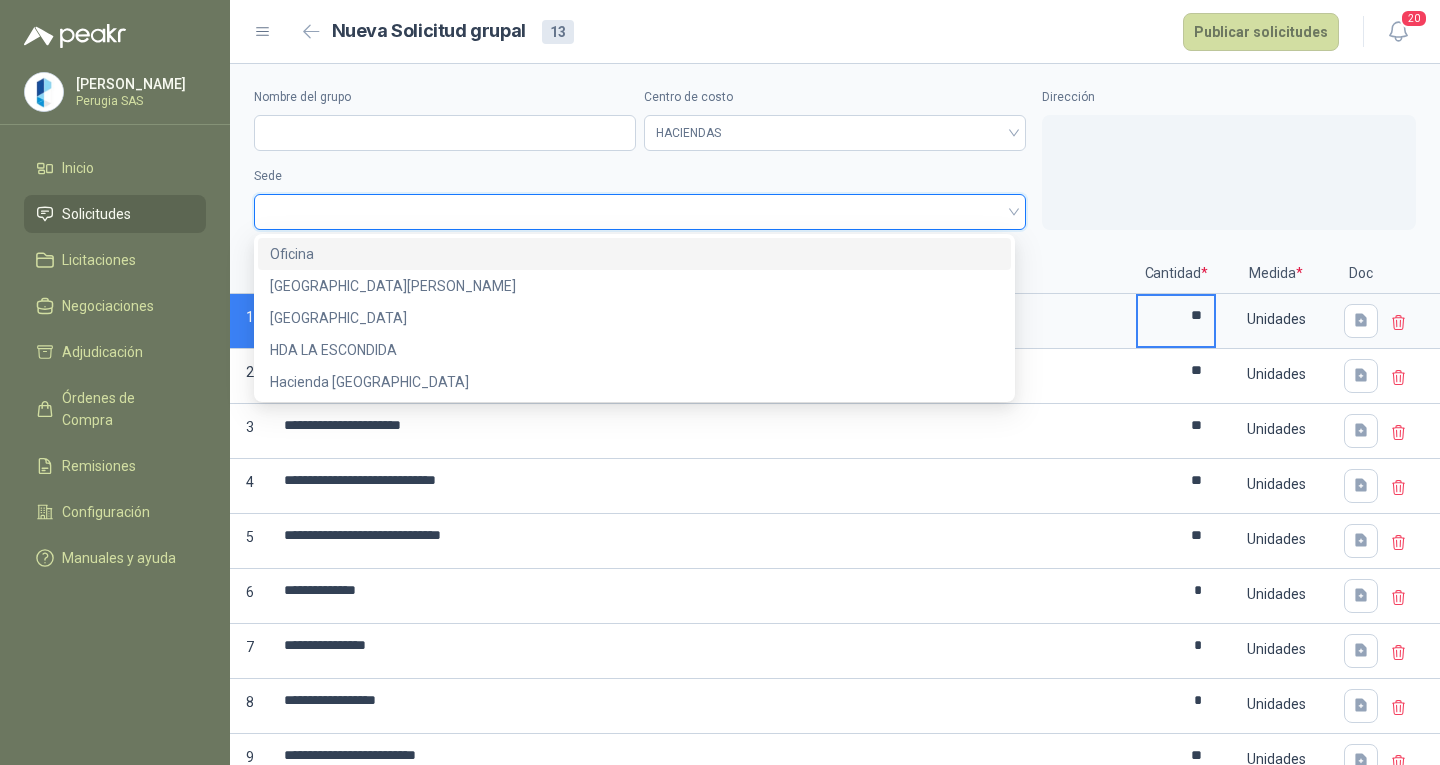 click on "Oficina" at bounding box center (634, 254) 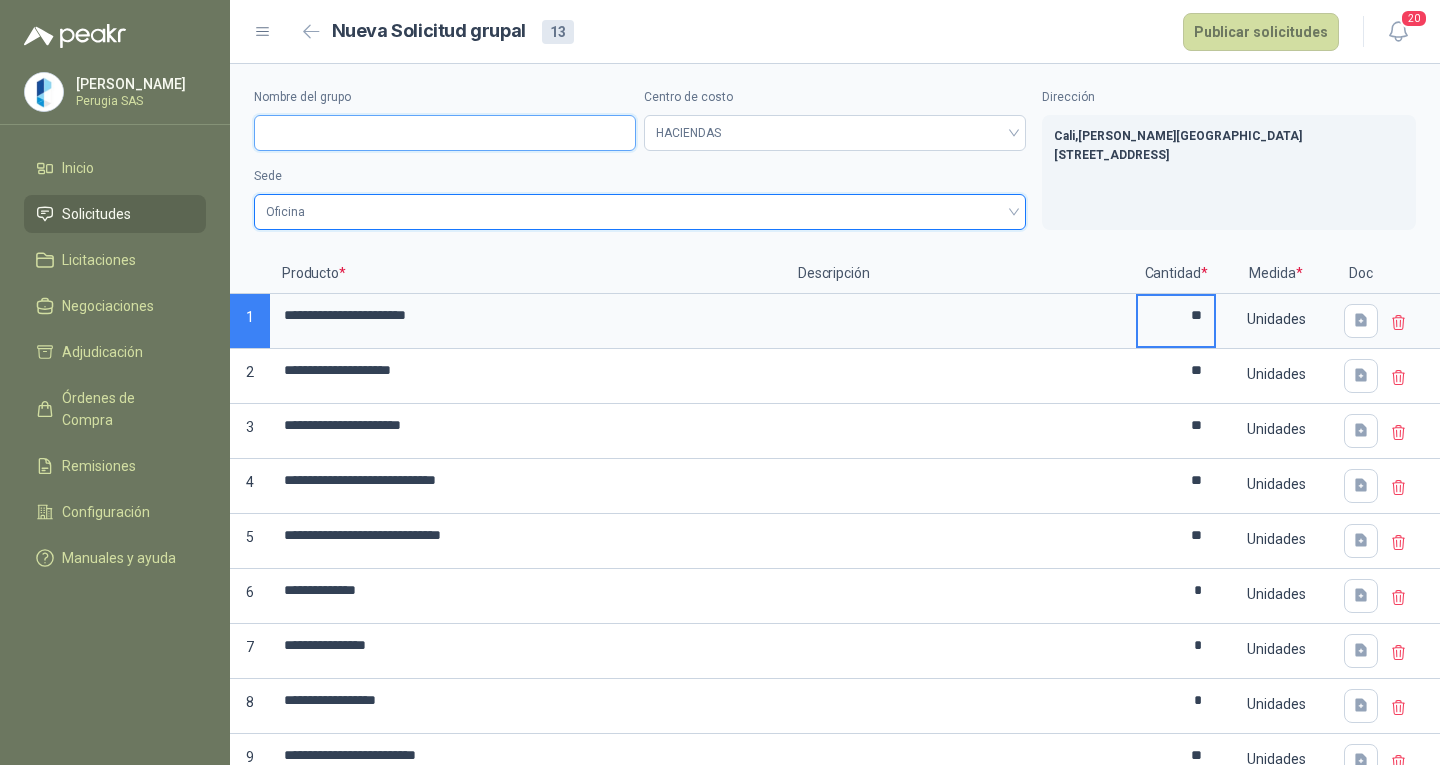 click on "Nombre del grupo" at bounding box center [445, 133] 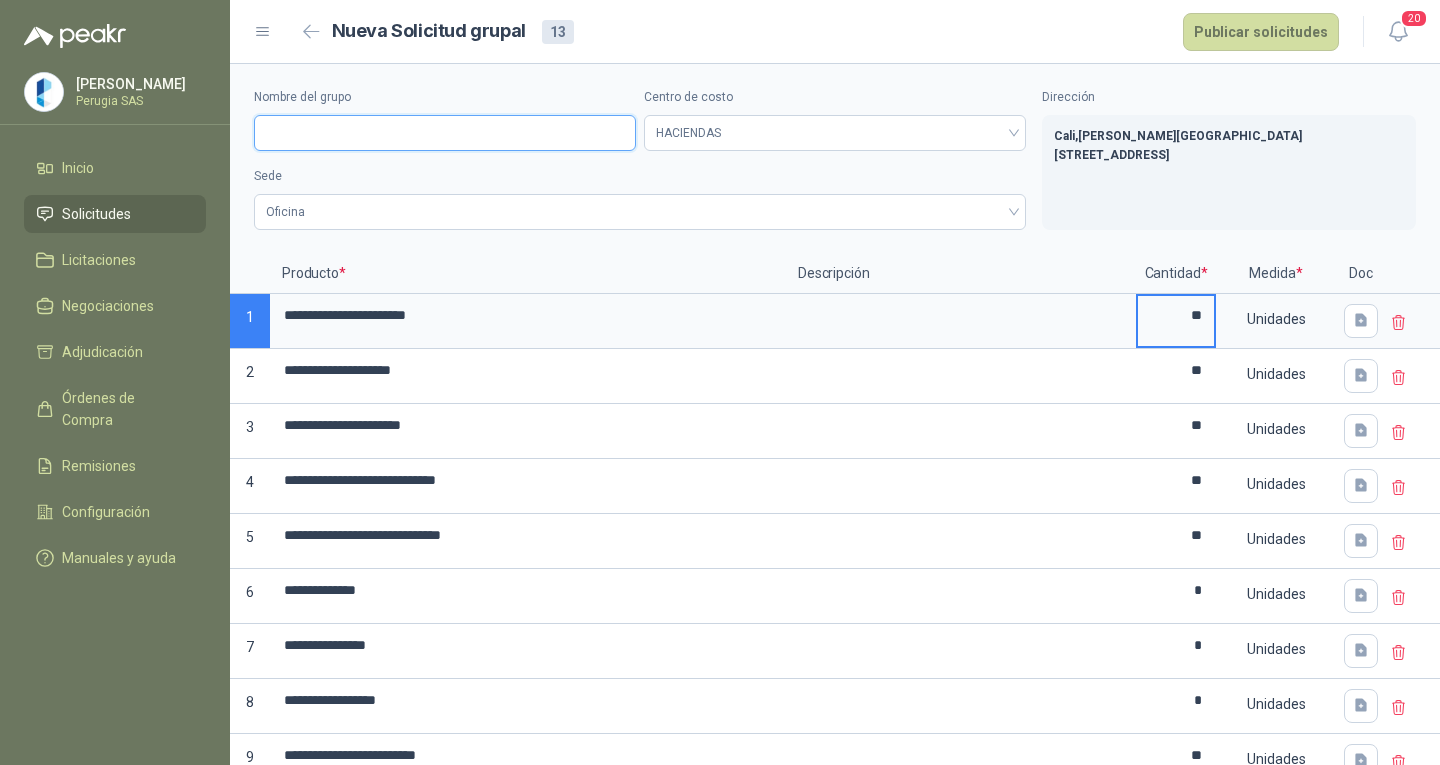 click on "Nombre del grupo" at bounding box center [445, 133] 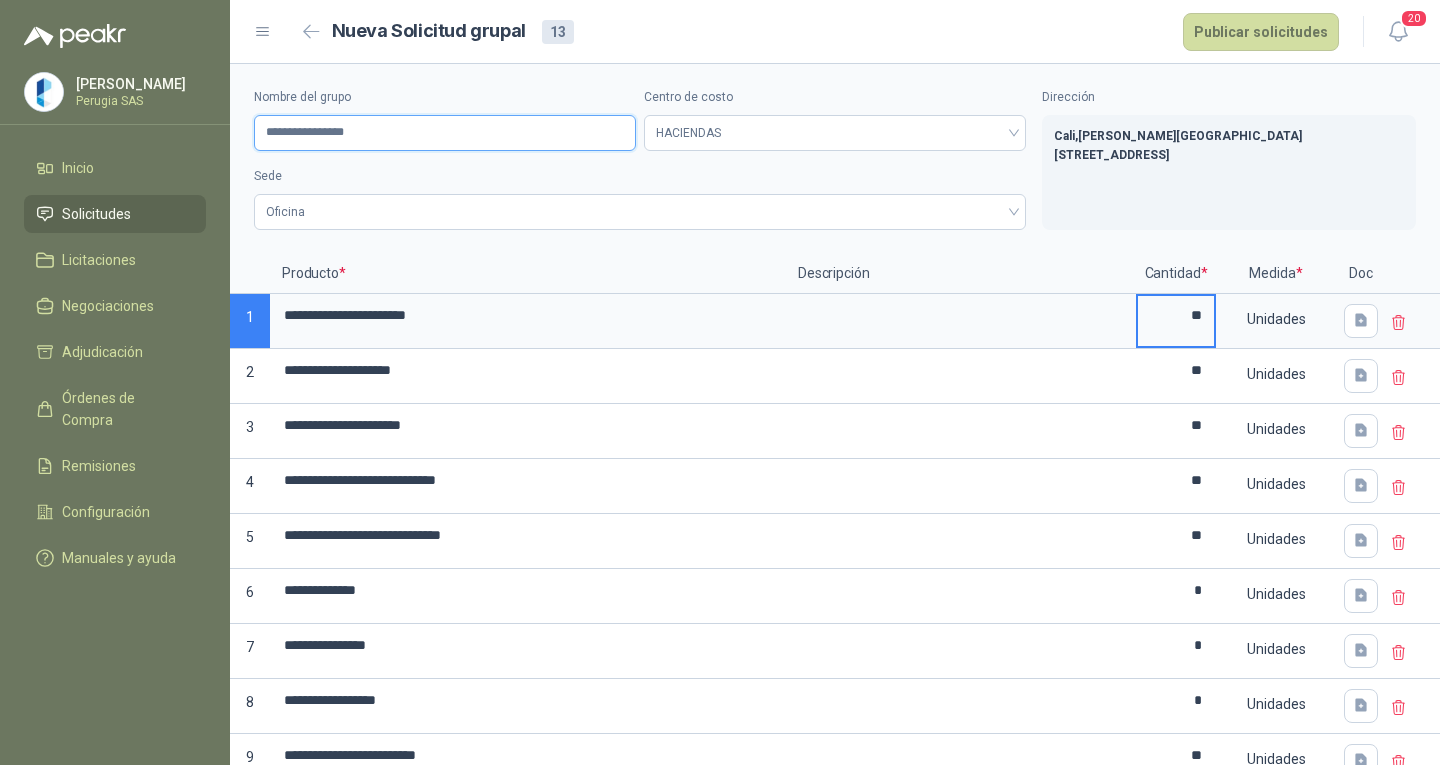 type on "**********" 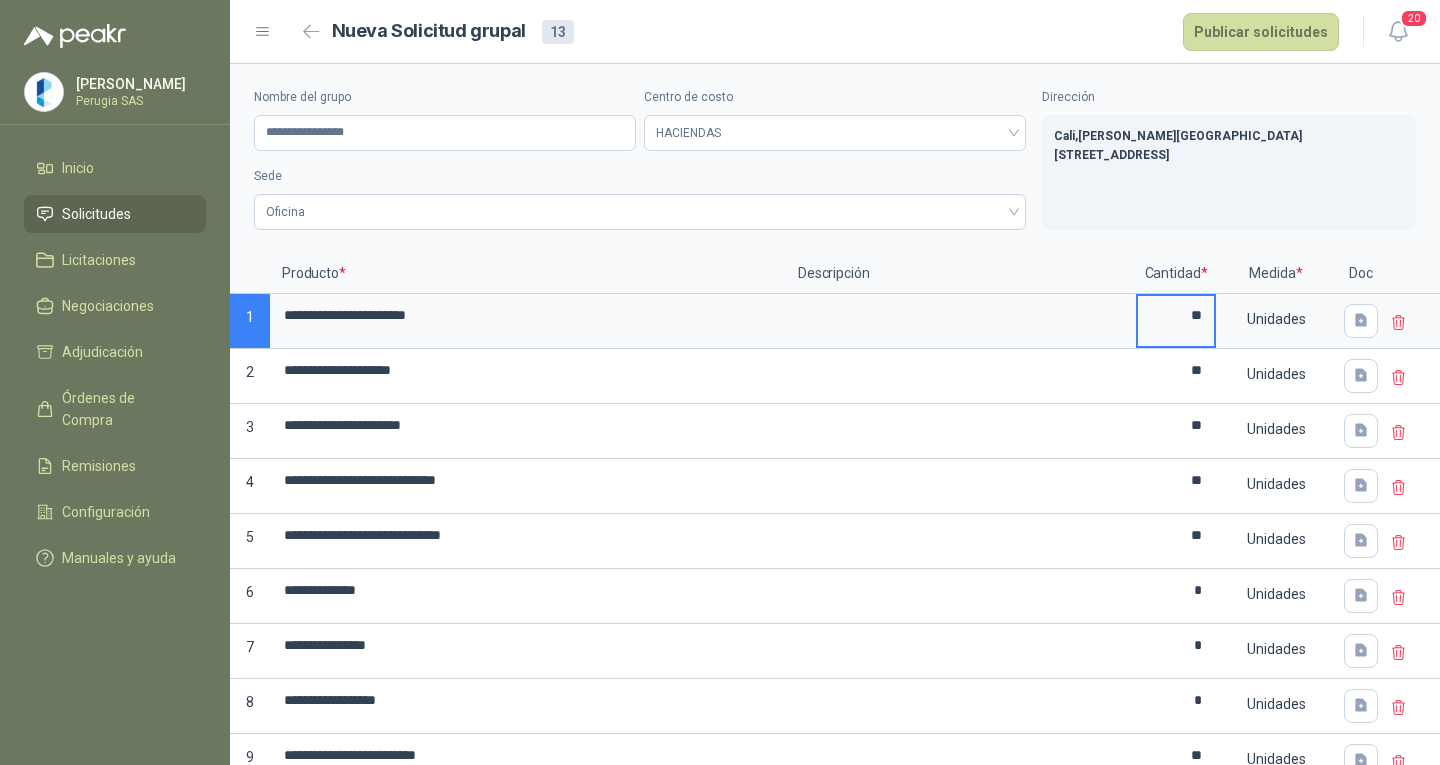 click on "Sede" at bounding box center [640, 176] 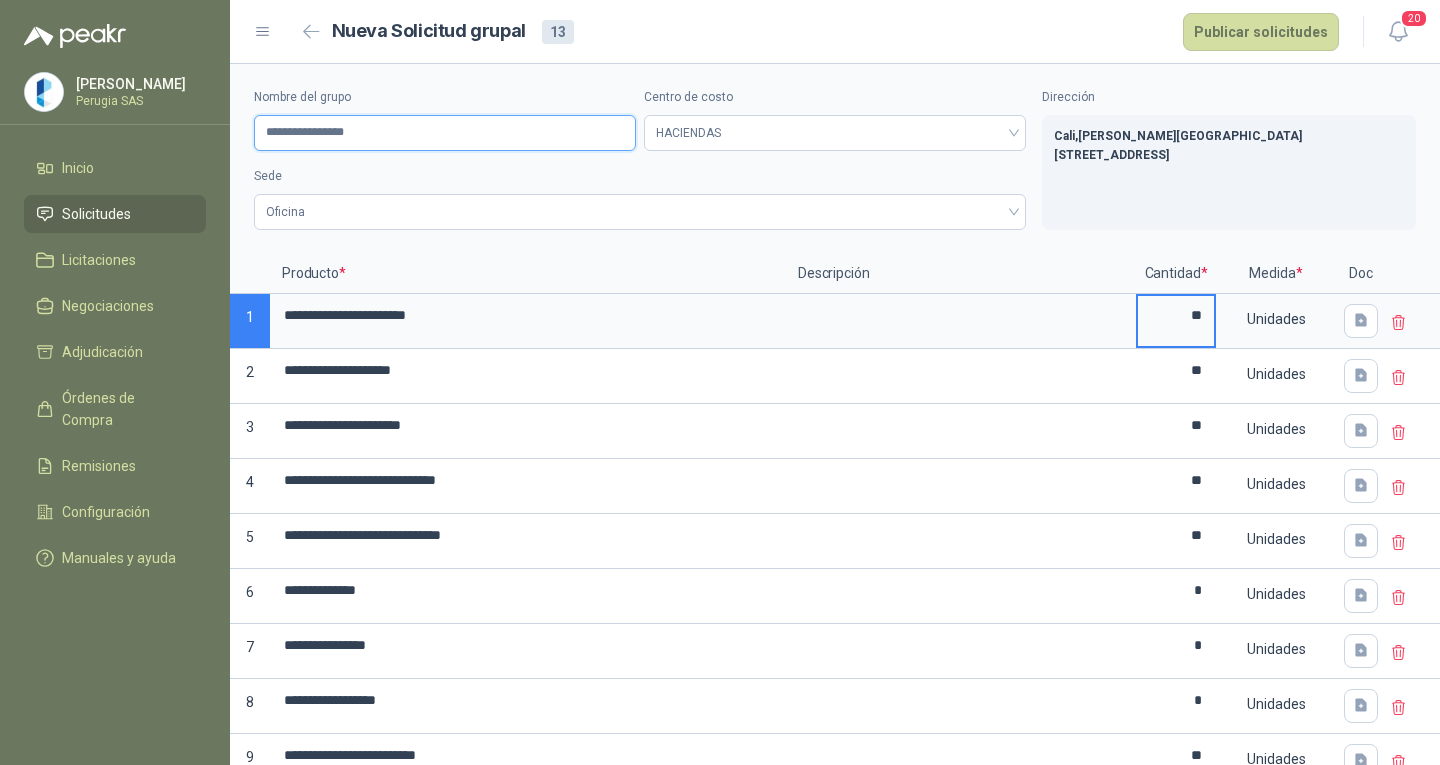click on "**********" at bounding box center [445, 133] 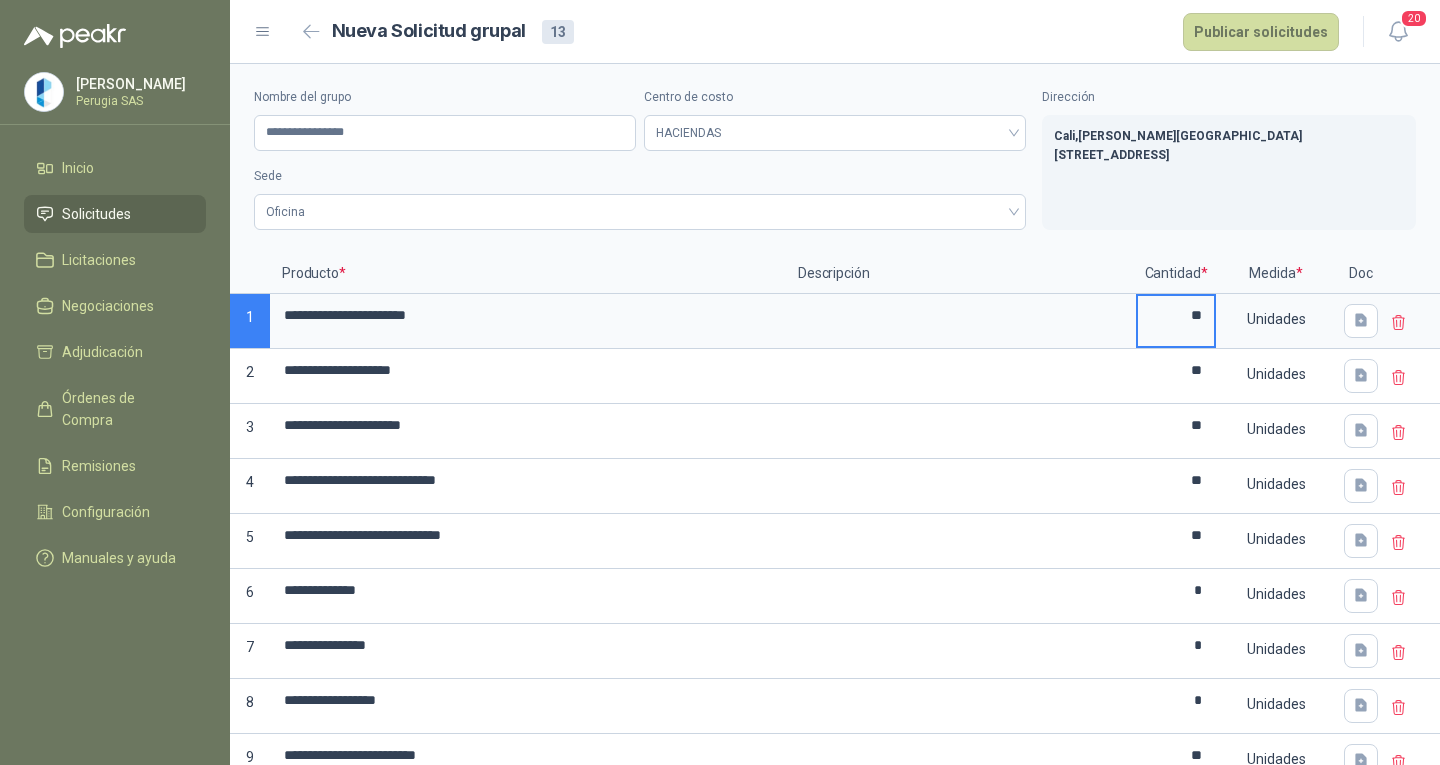 click on "Sede" at bounding box center [640, 176] 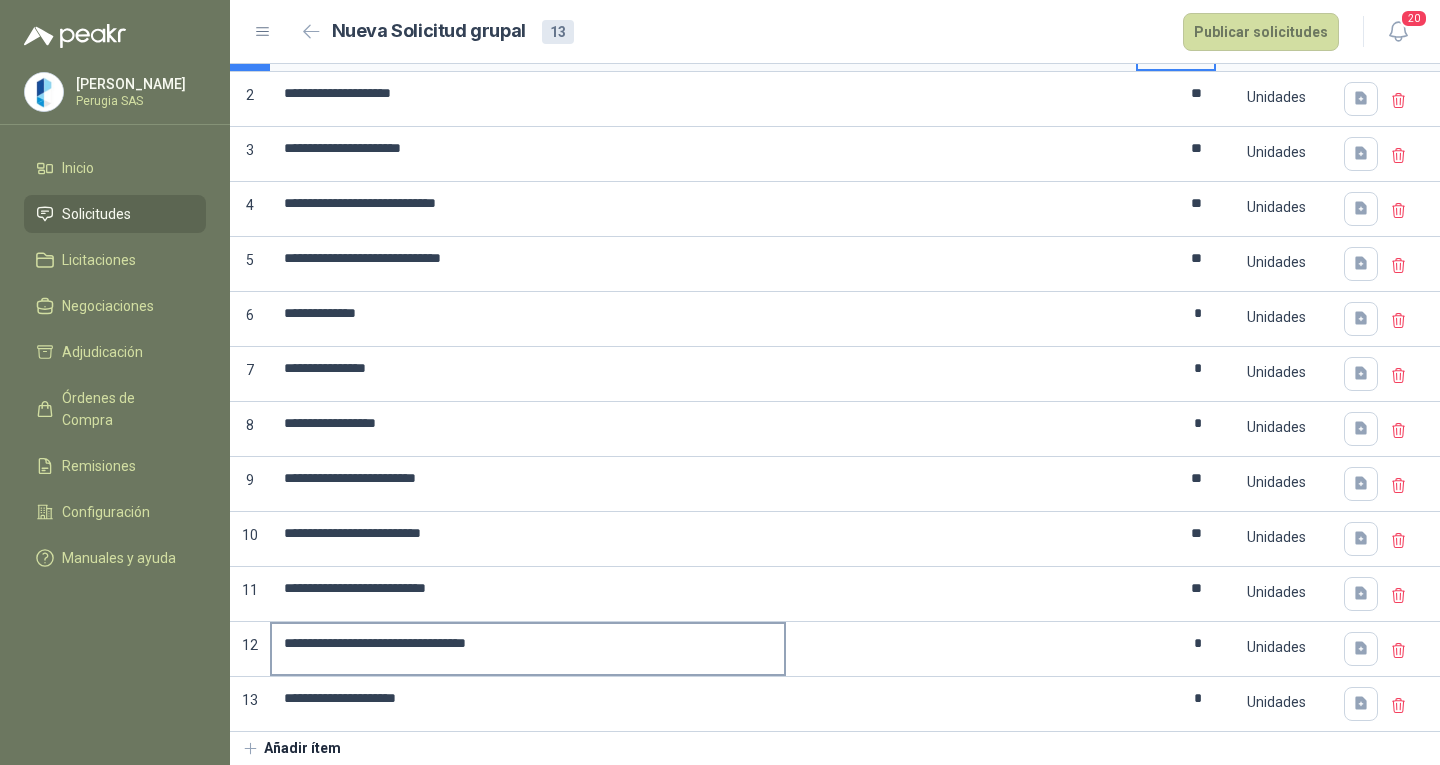 scroll, scrollTop: 0, scrollLeft: 0, axis: both 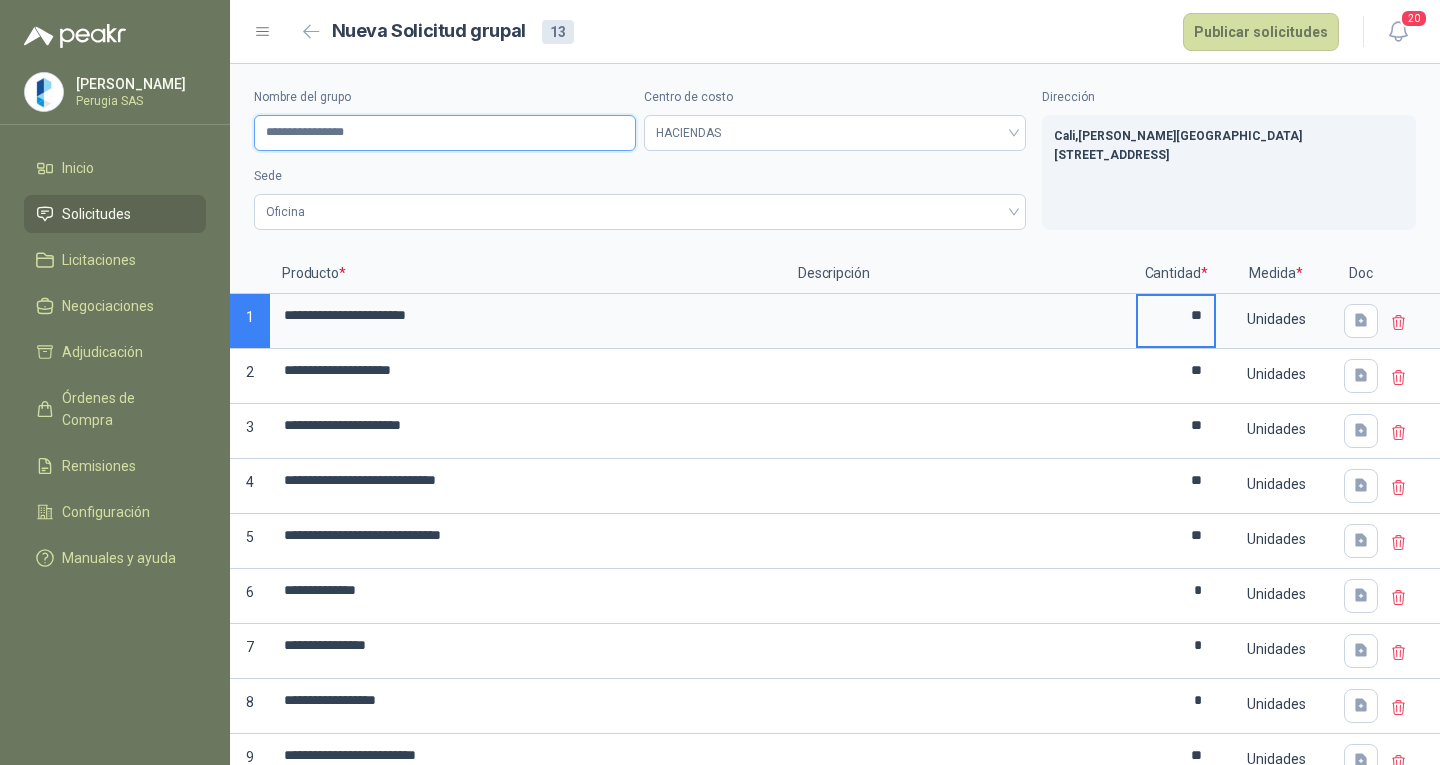 click on "**********" at bounding box center (445, 133) 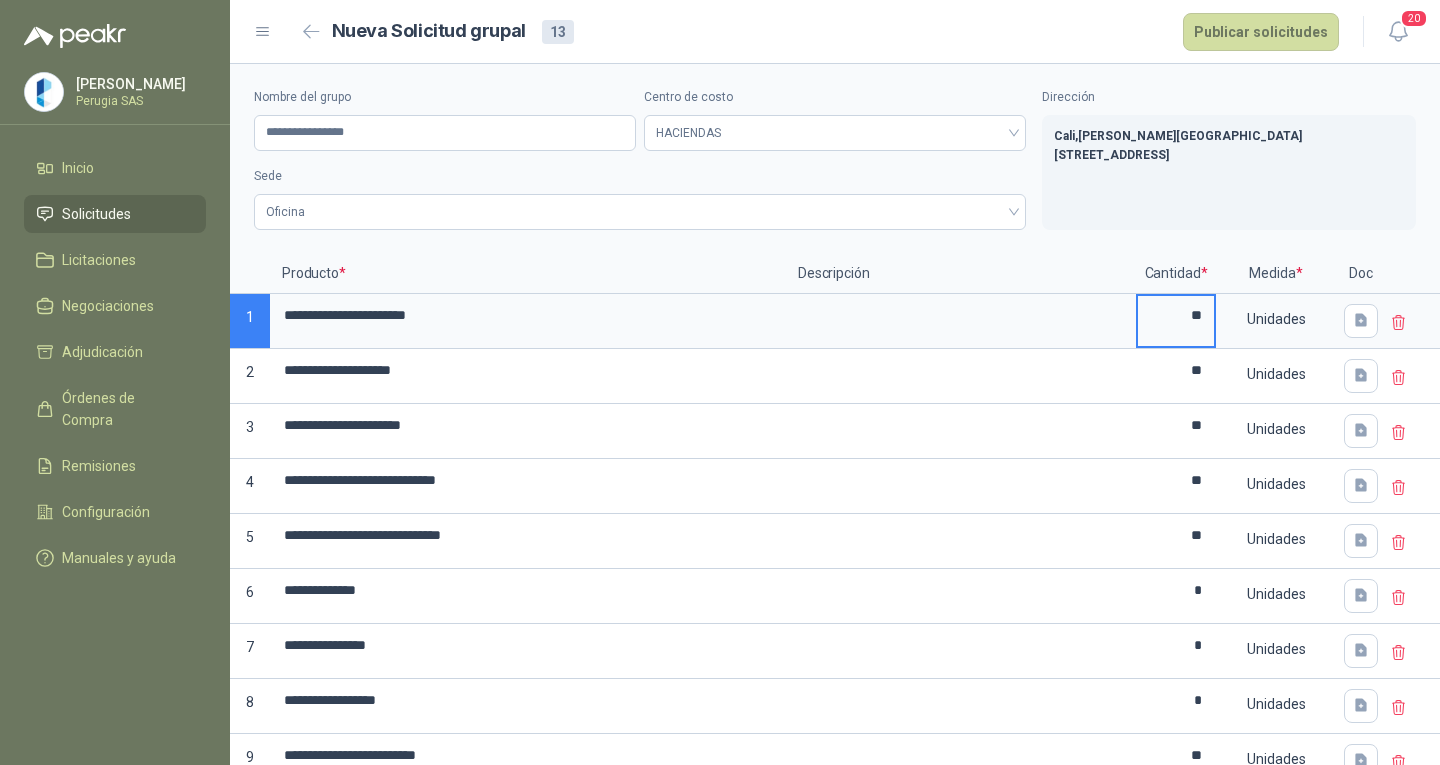 click on "**********" at bounding box center (445, 119) 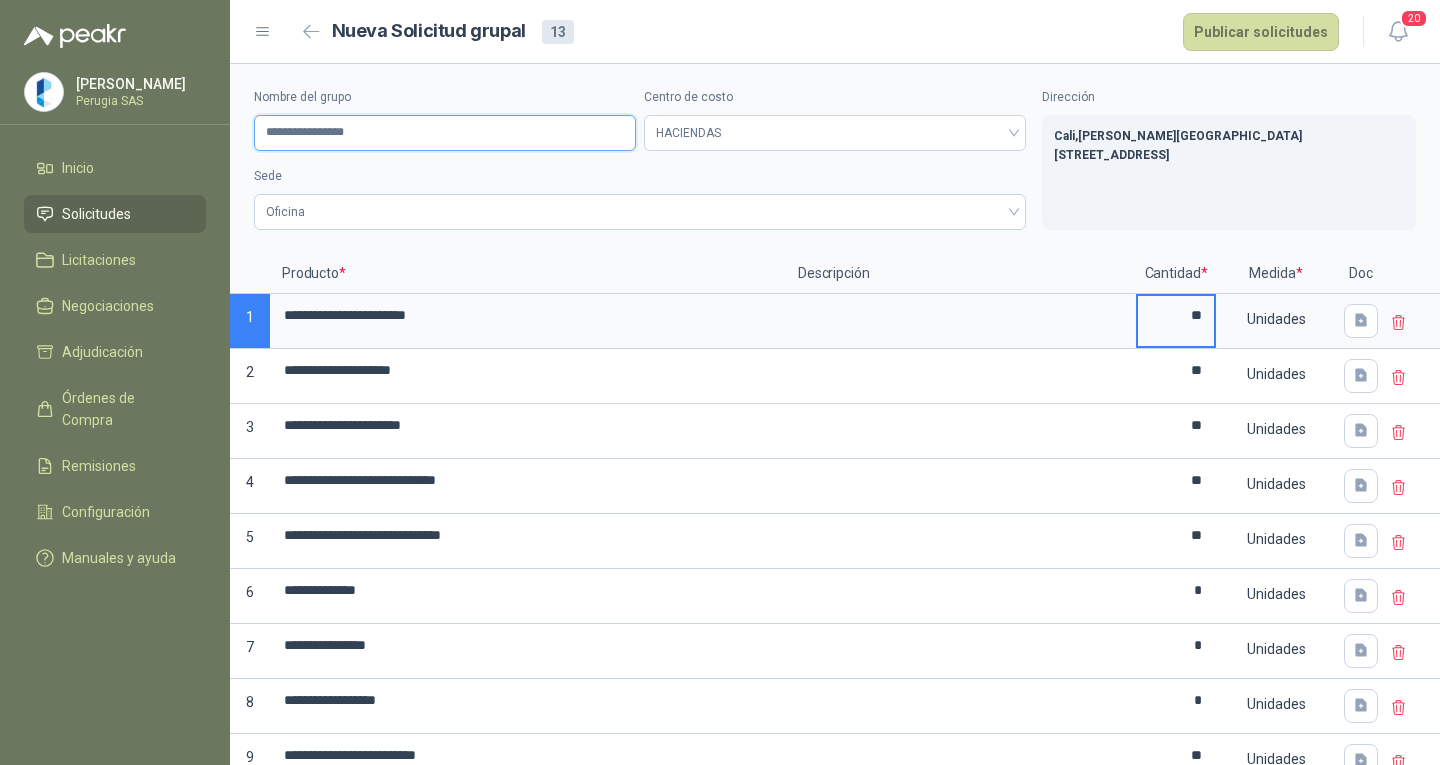 click on "**********" at bounding box center (445, 133) 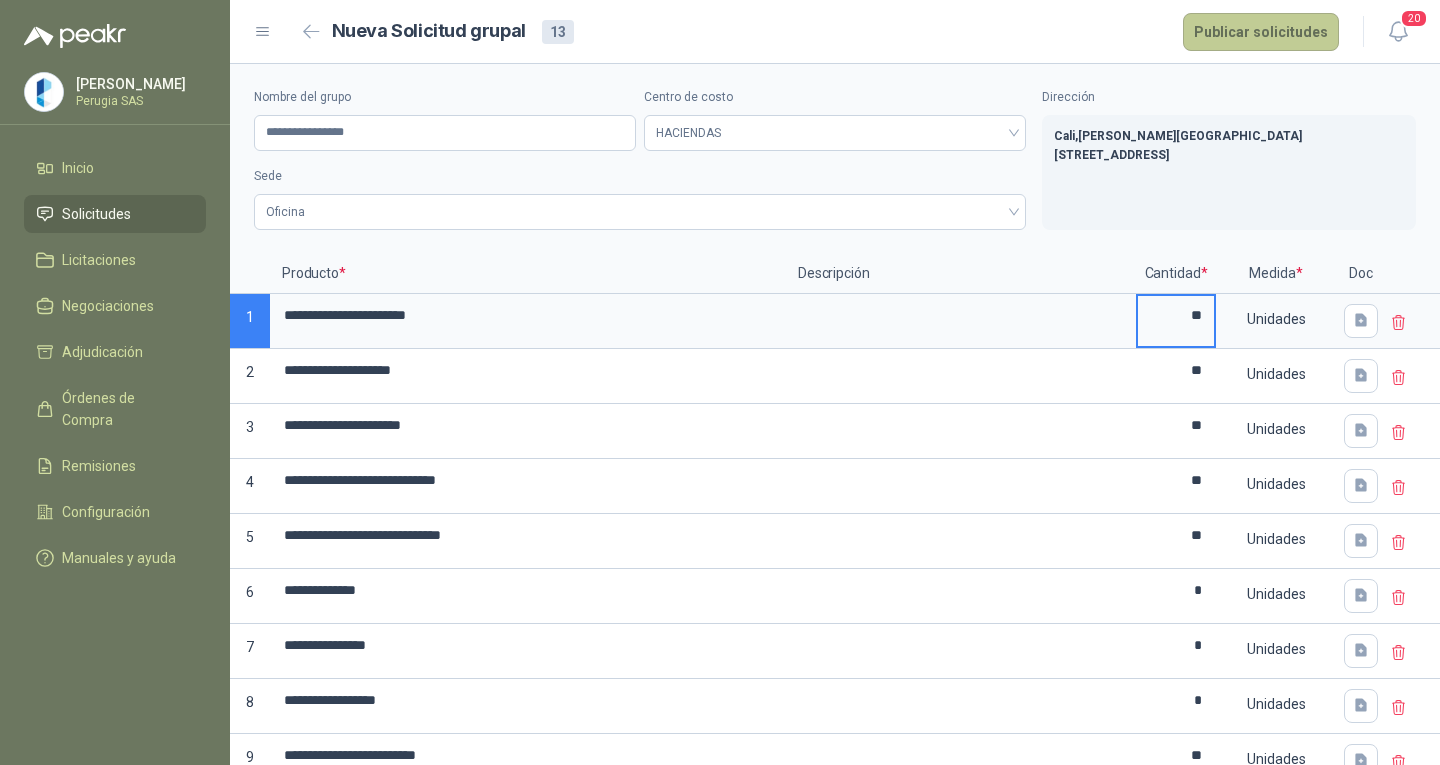 click on "Publicar solicitudes" at bounding box center [1261, 32] 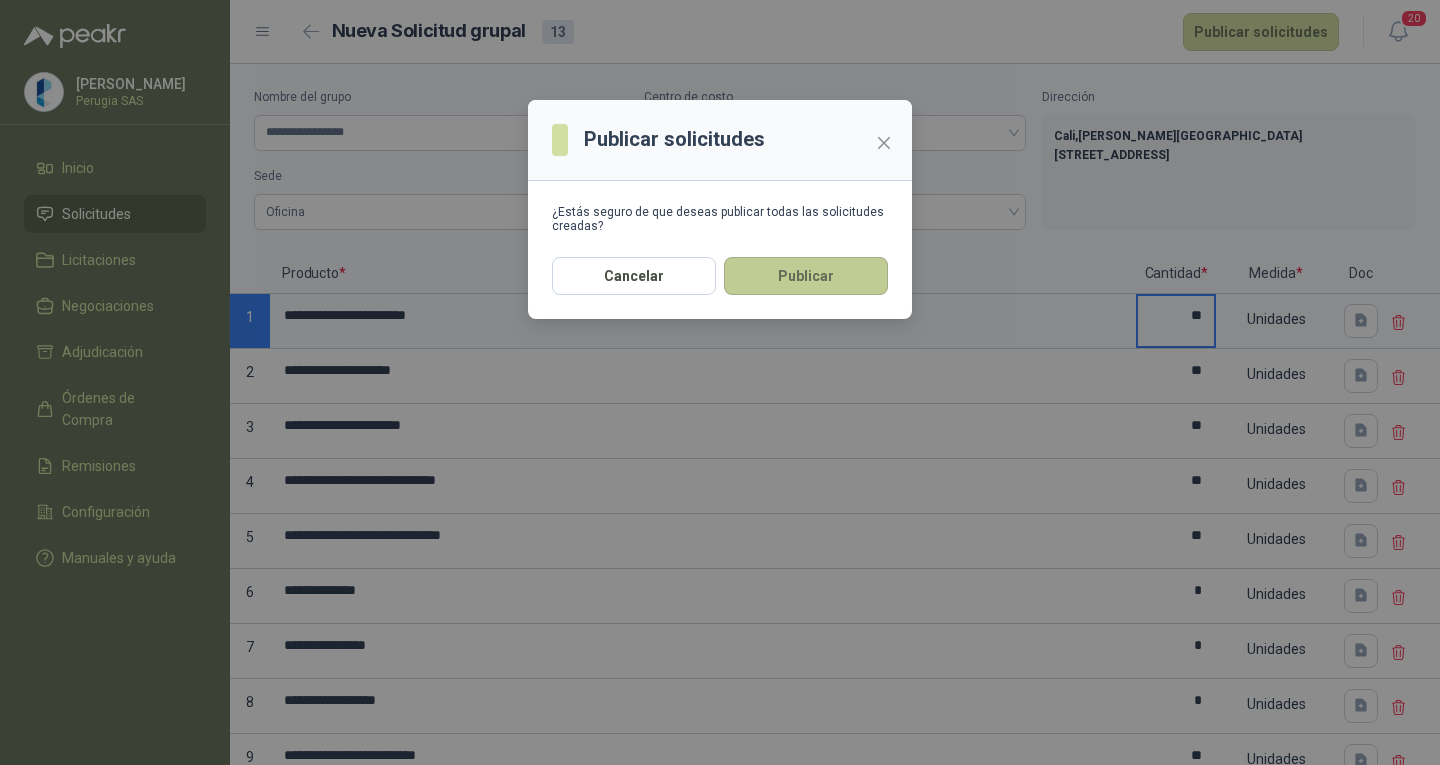 click on "Publicar" at bounding box center [806, 276] 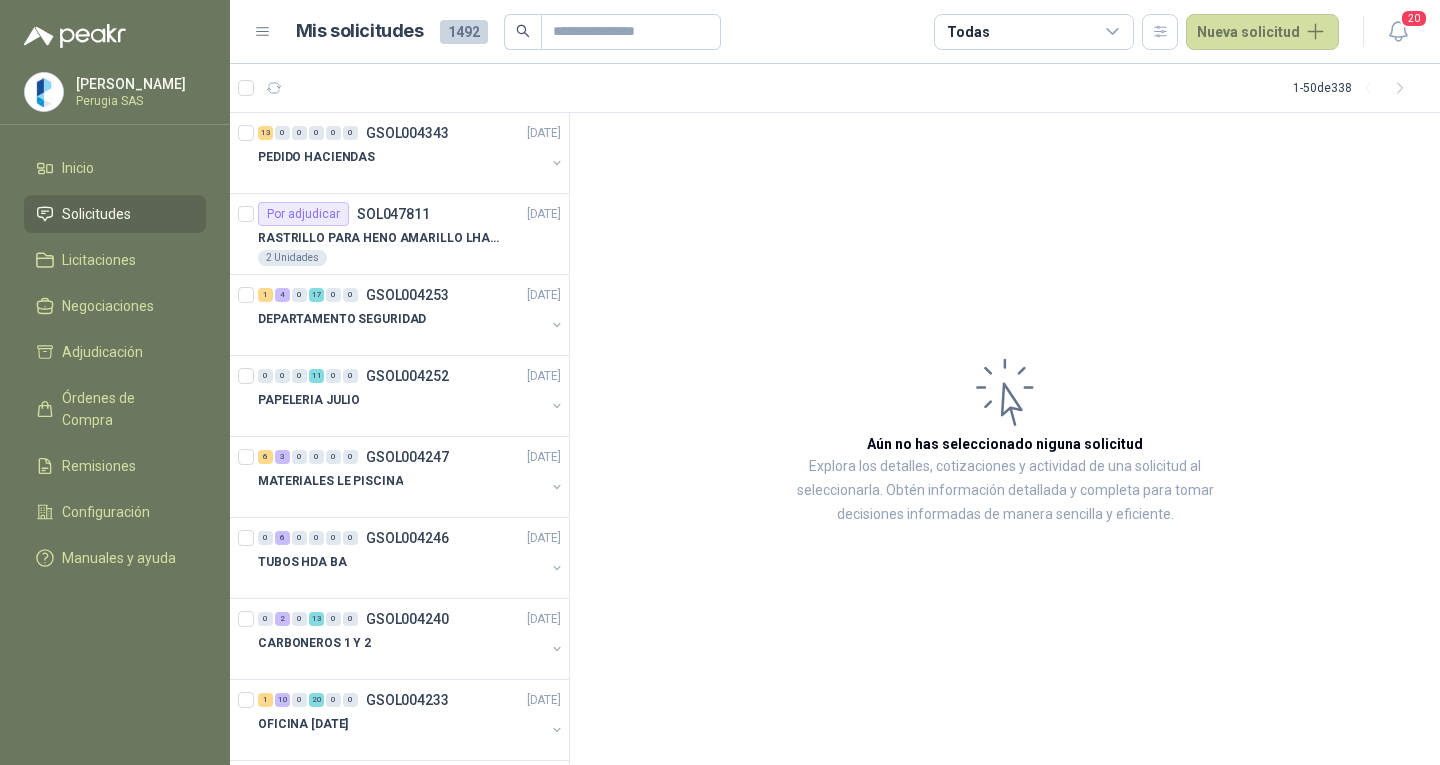 click on "Solicitudes" at bounding box center (115, 214) 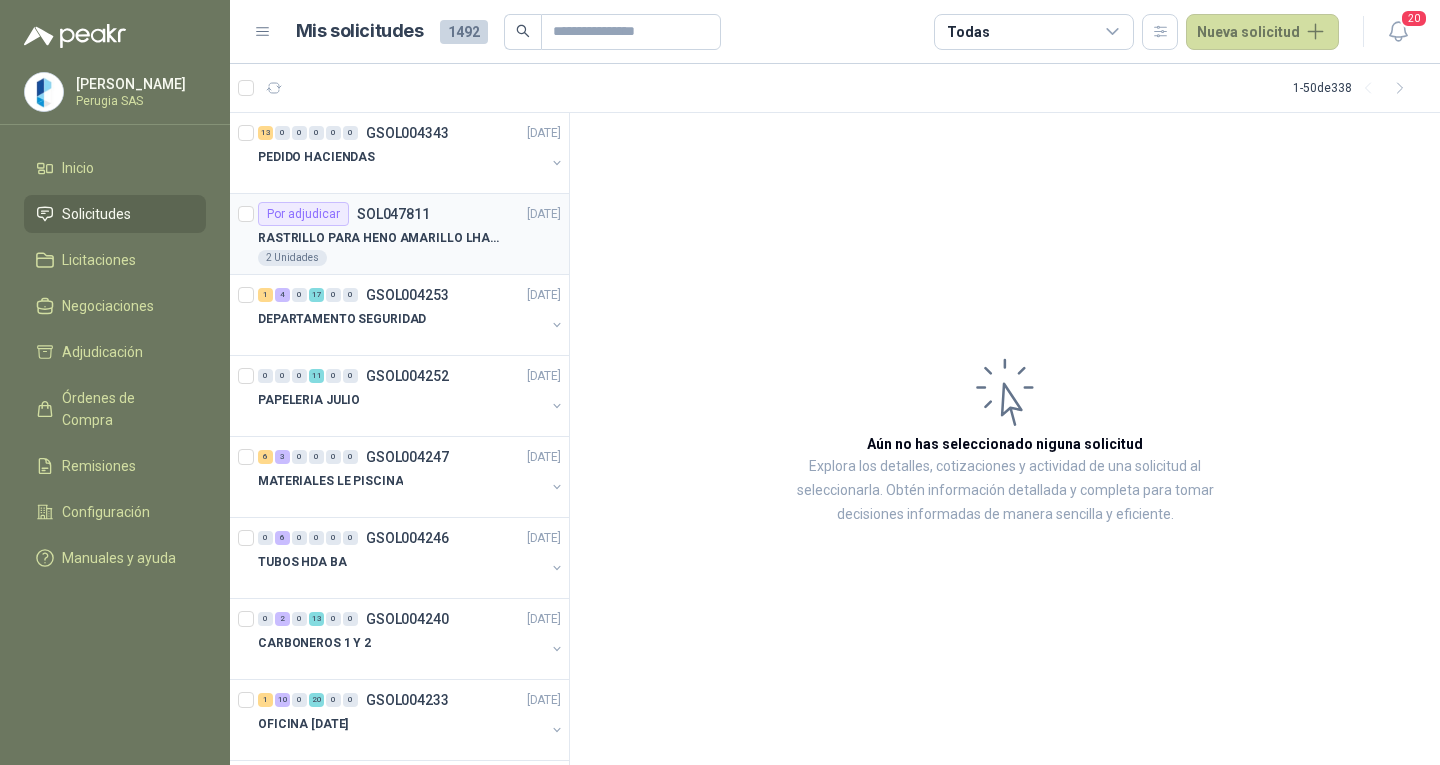 click on "RASTRILLO PARA HENO AMARILLO  LHAURA" at bounding box center (382, 238) 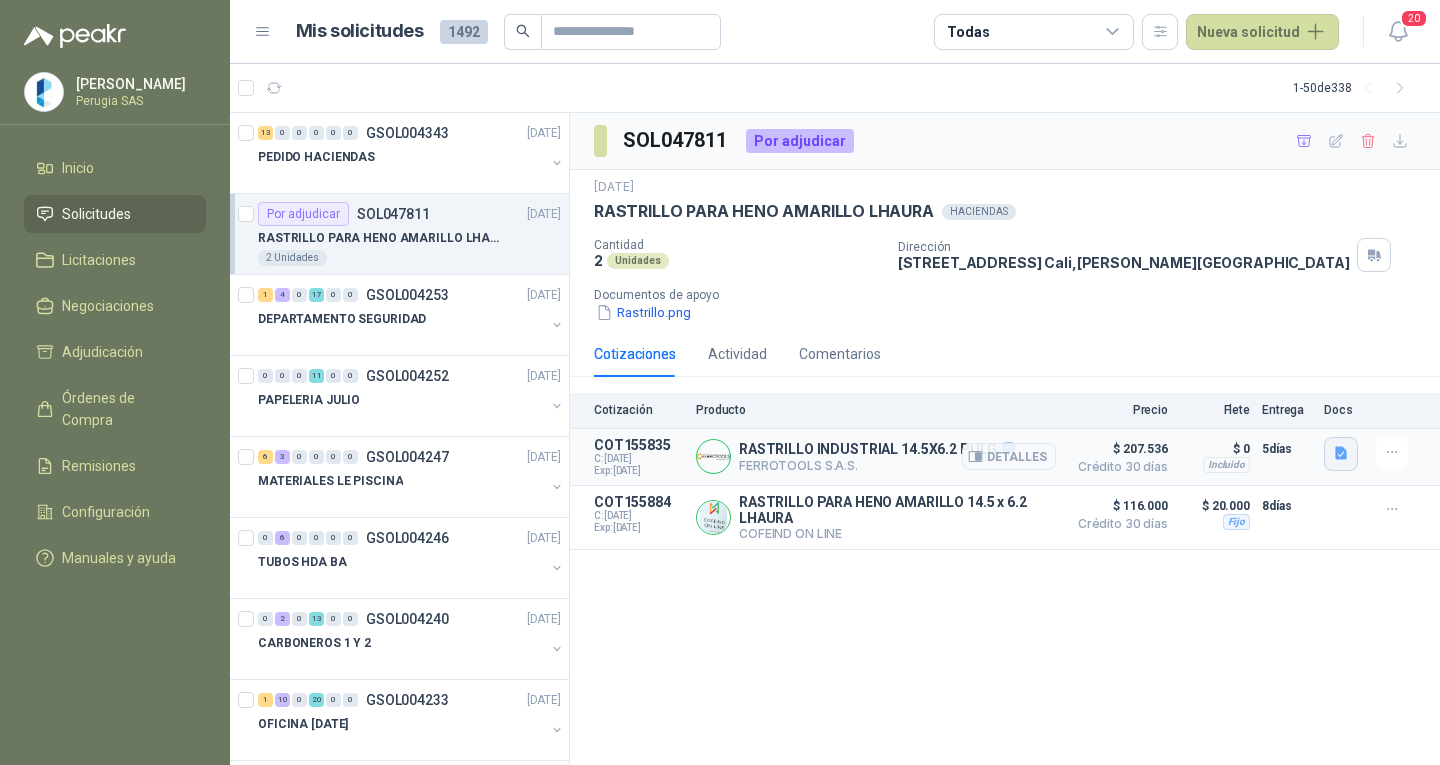 click 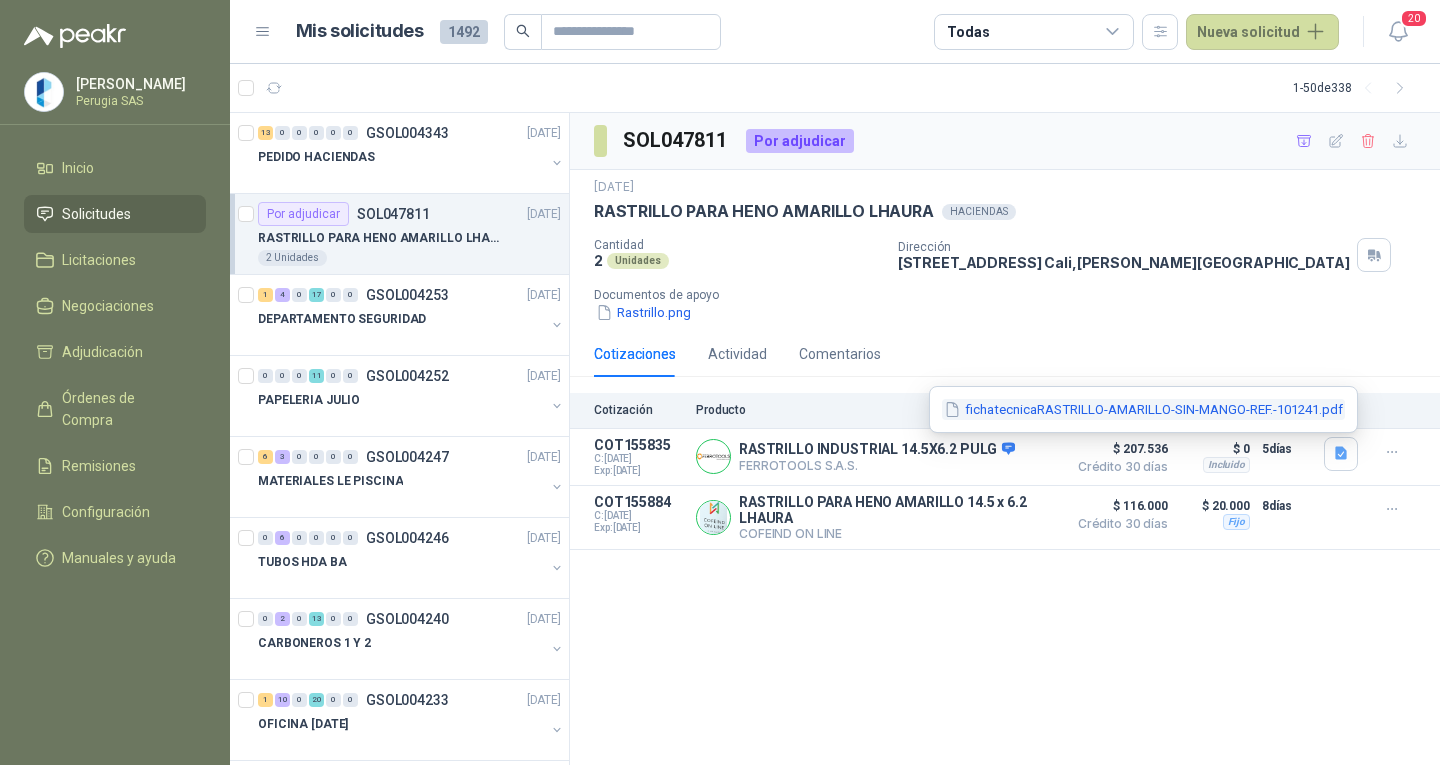 click on "fichatecnicaRASTRILLO-AMARILLO-SIN-MANGO-REF.-101241.pdf" at bounding box center (1143, 409) 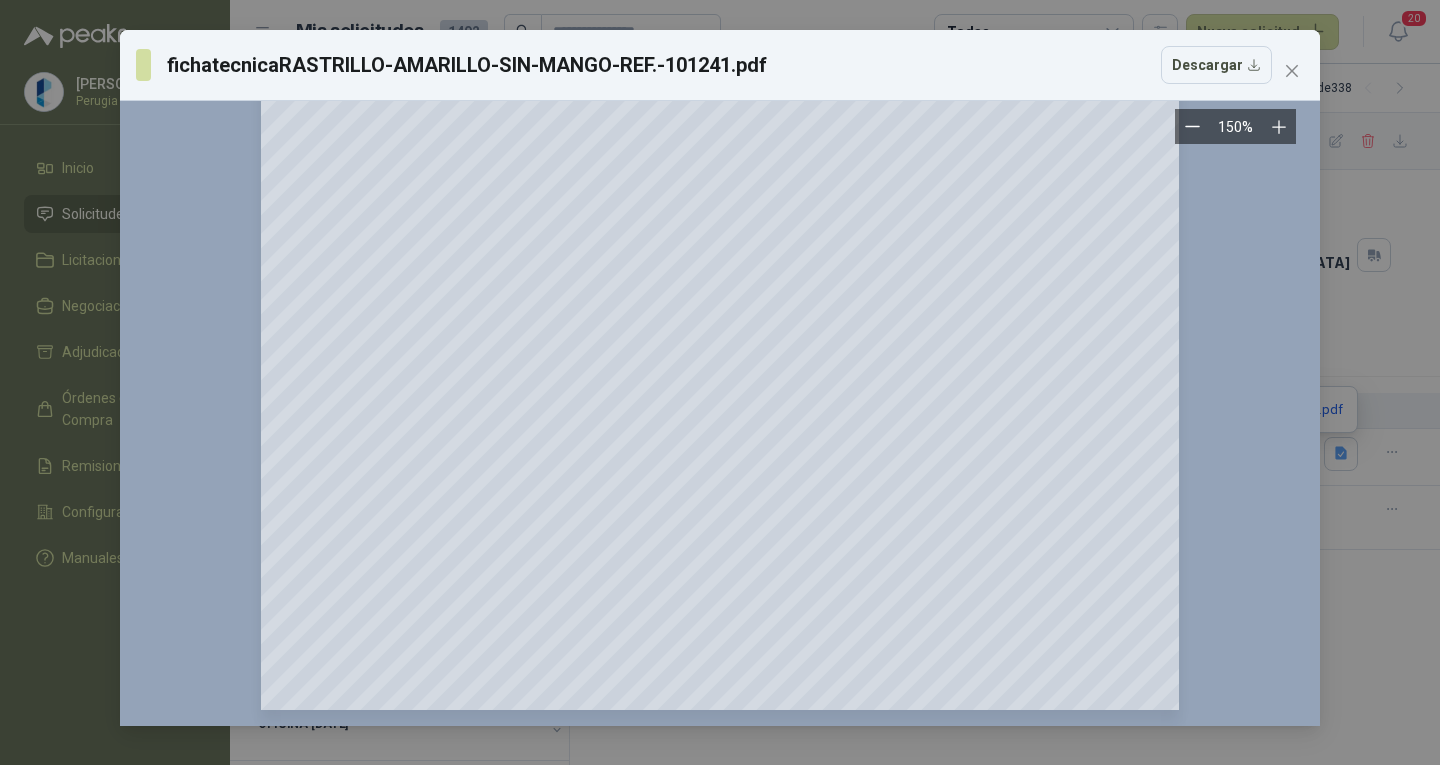 scroll, scrollTop: 0, scrollLeft: 0, axis: both 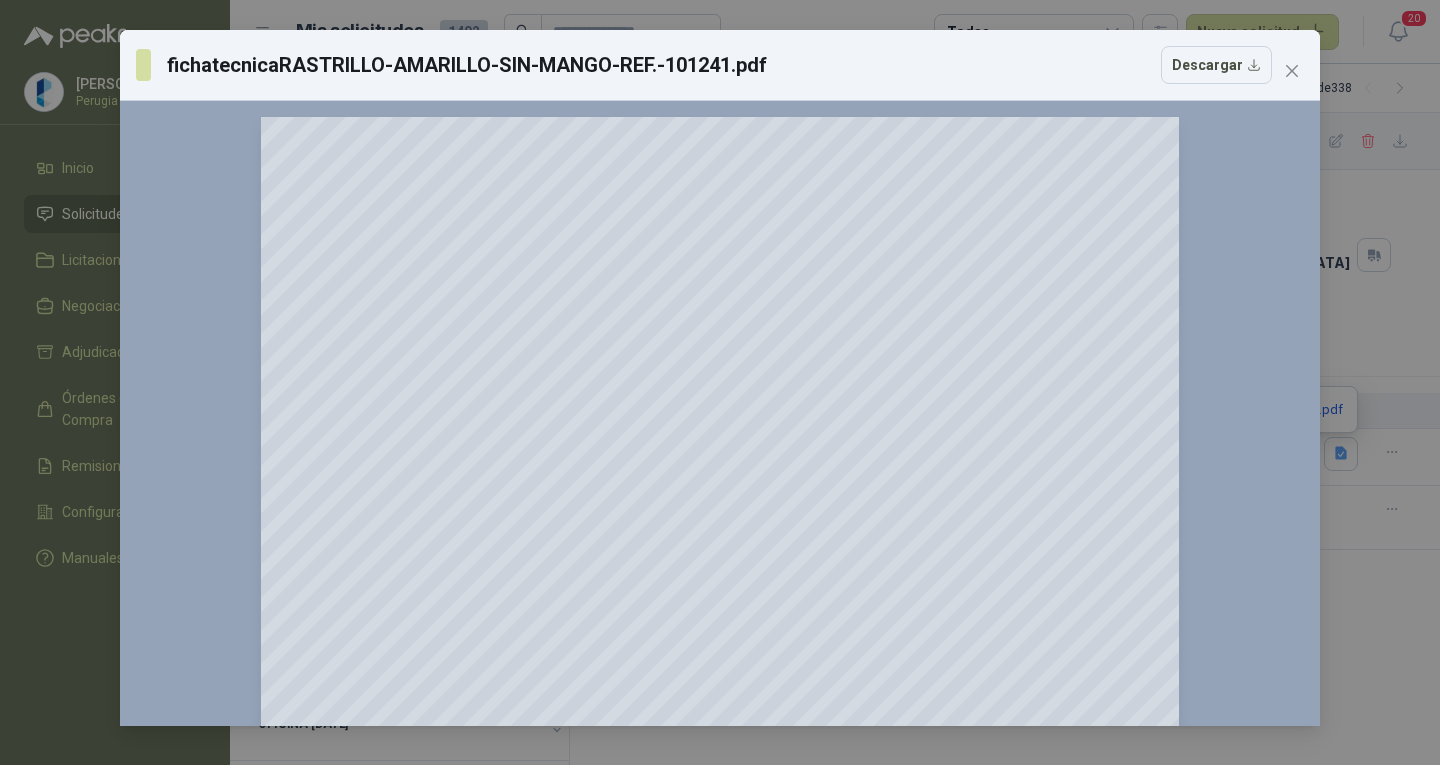 click 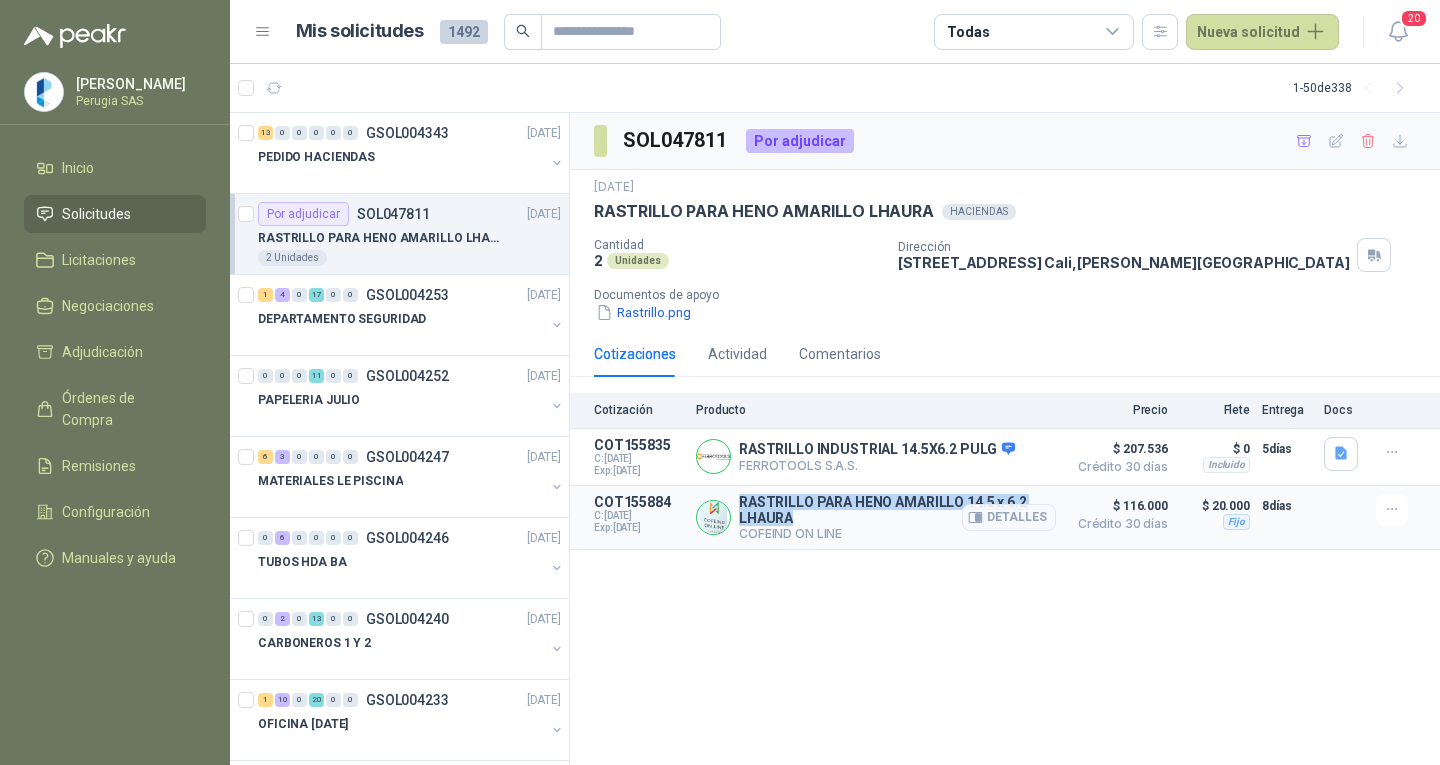 drag, startPoint x: 798, startPoint y: 521, endPoint x: 738, endPoint y: 495, distance: 65.39113 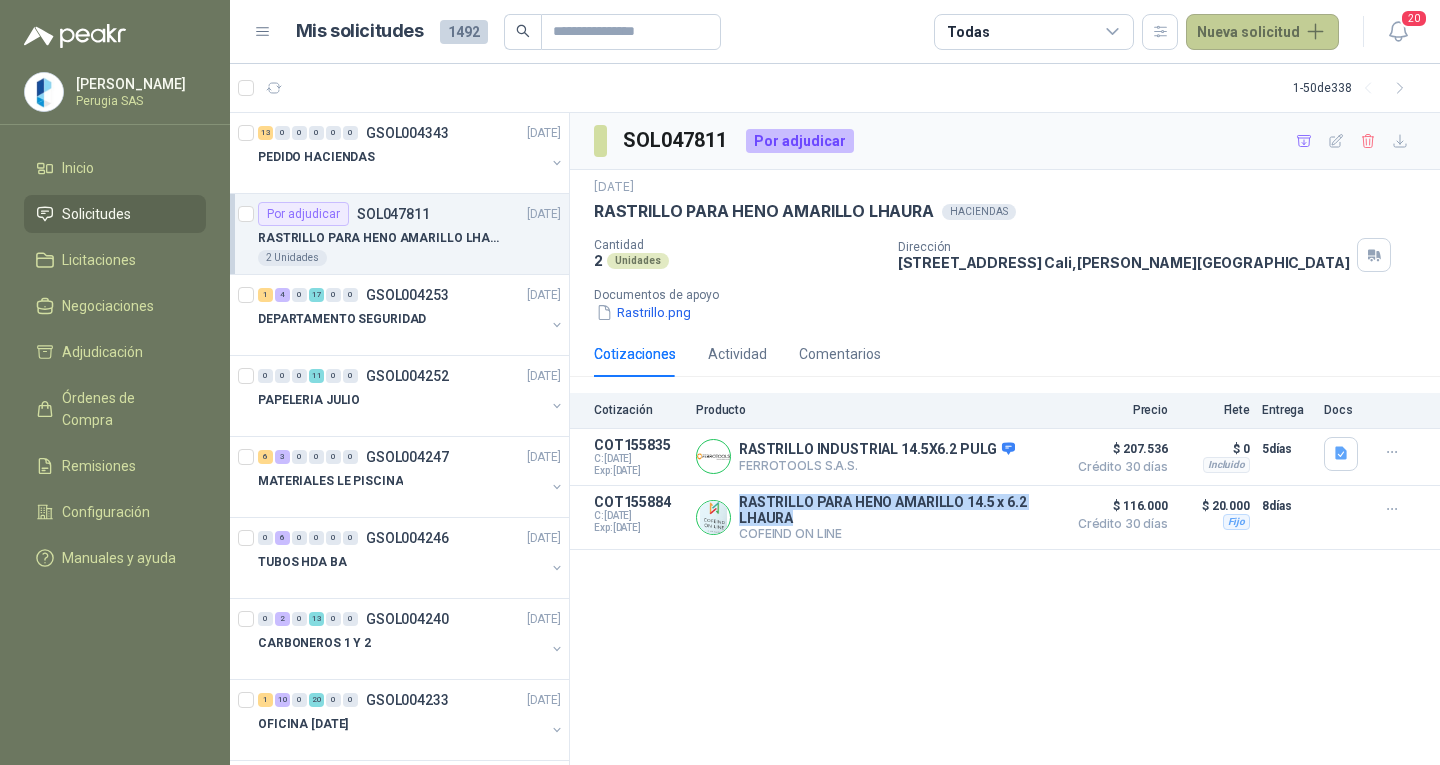 copy on "RASTRILLO PARA HENO AMARILLO 14.5 x 6.2 LHAURA" 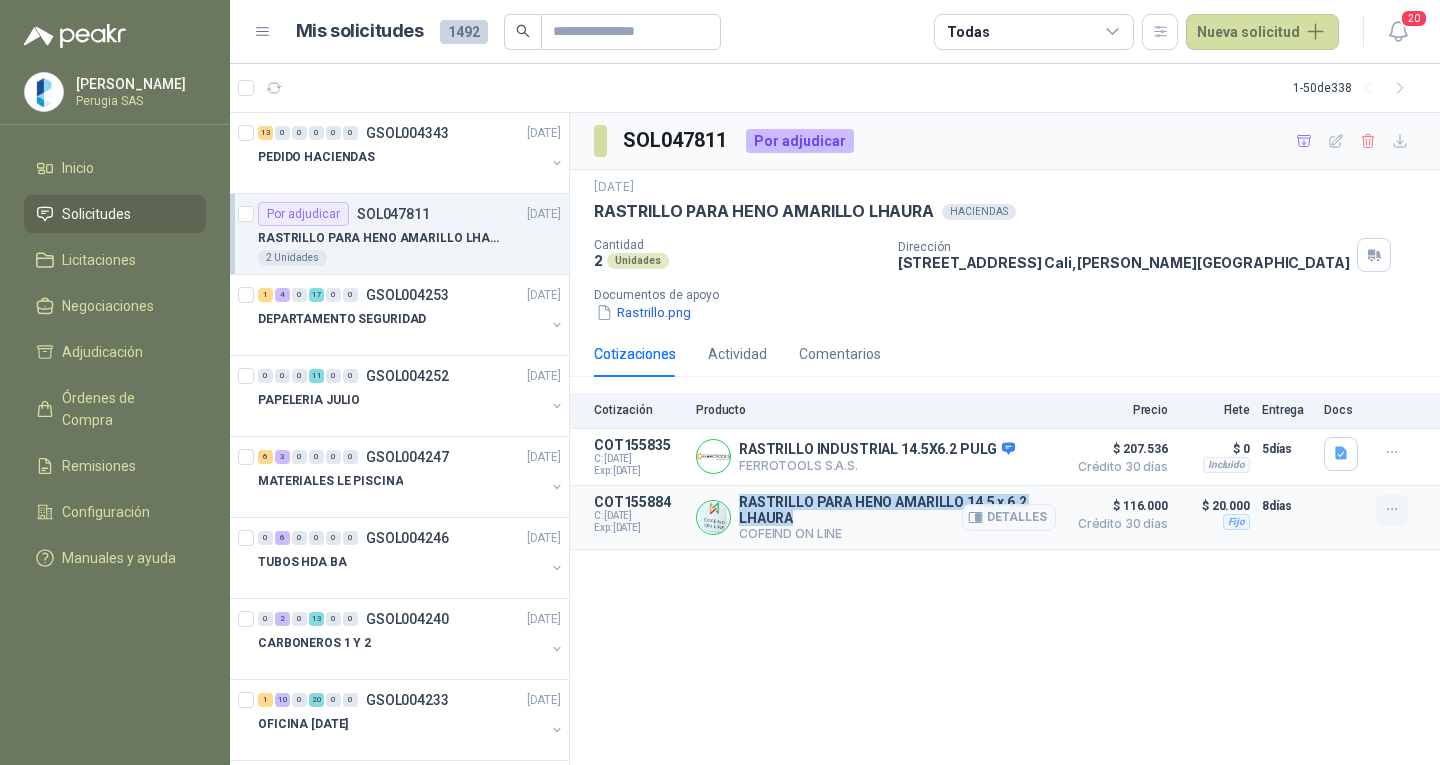 click 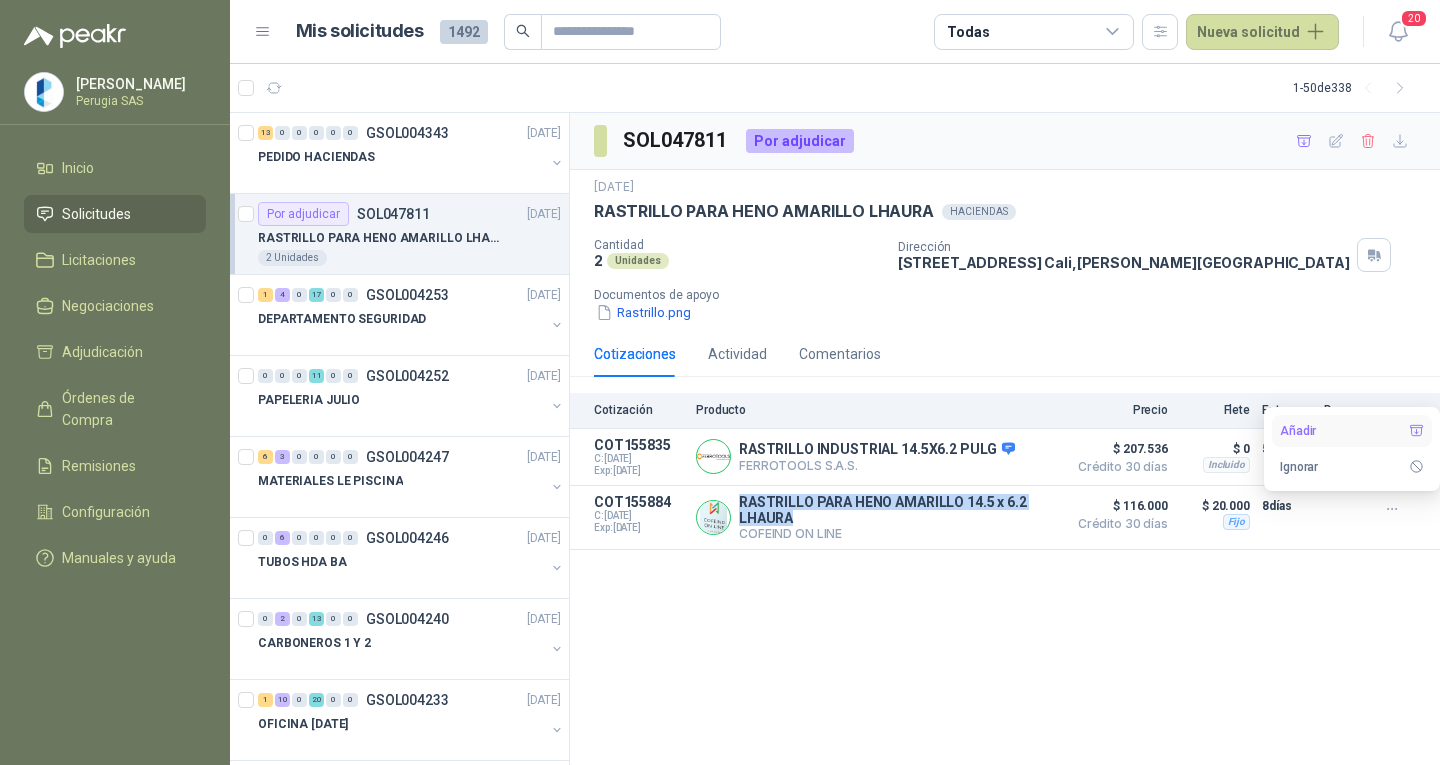 click on "Añadir" at bounding box center [1352, 431] 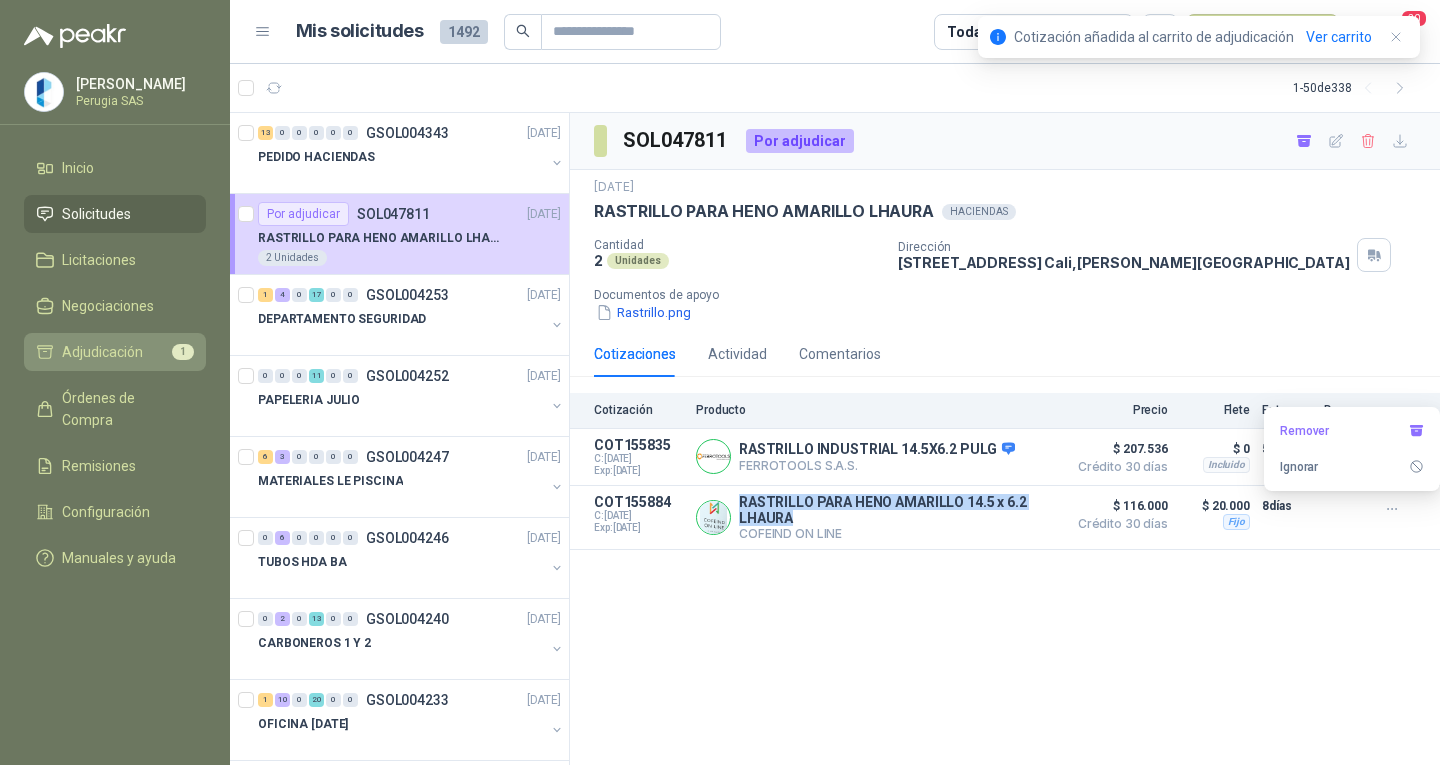 click on "Adjudicación 1" at bounding box center [115, 352] 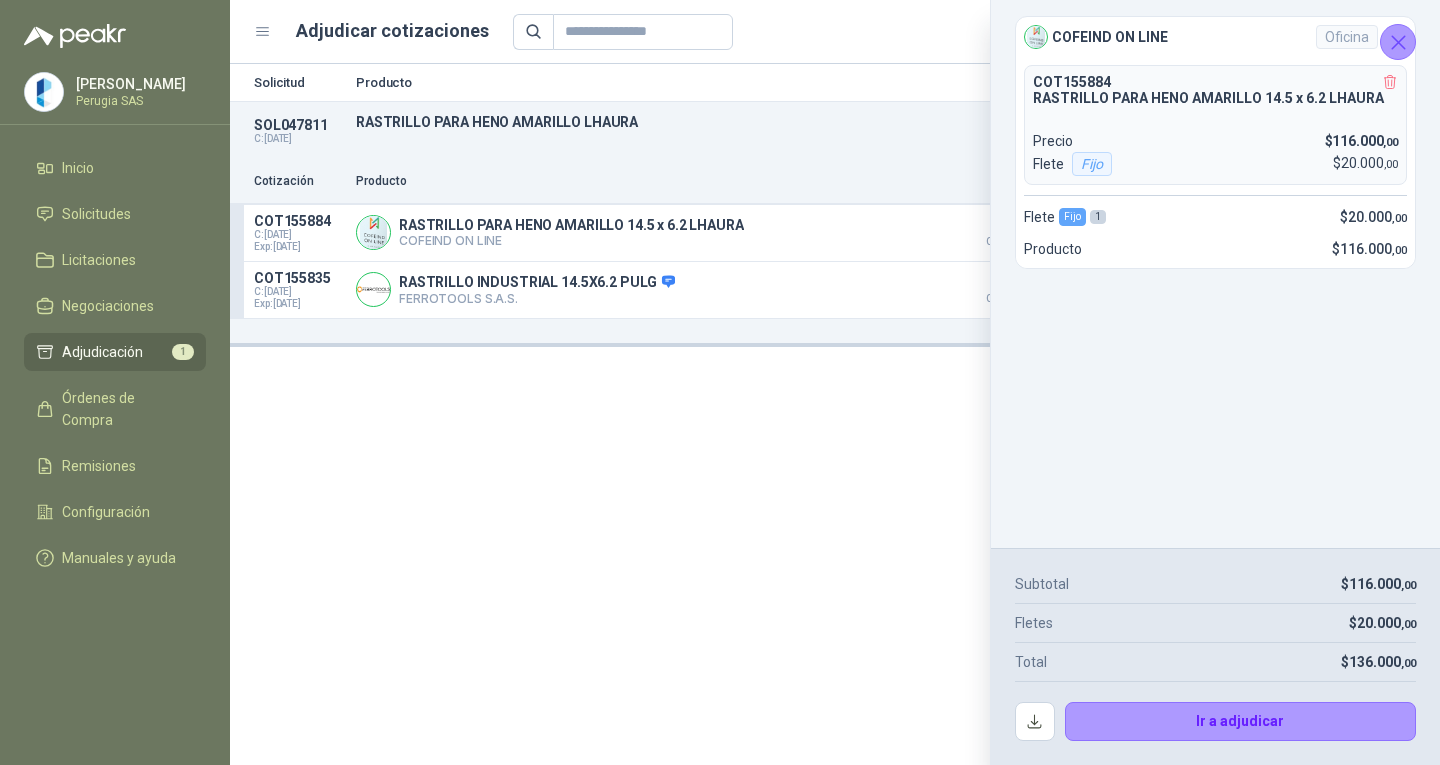 click 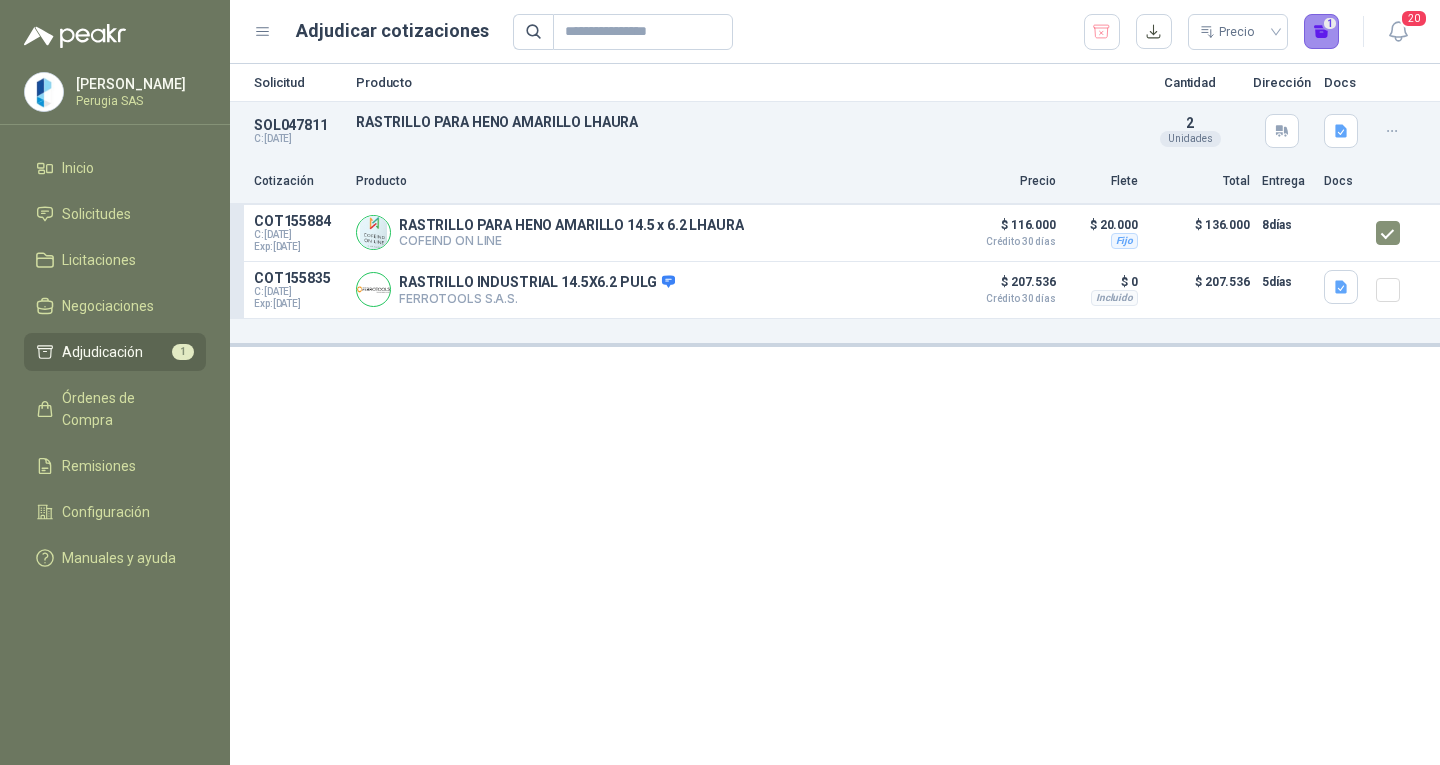 click on "1" at bounding box center [1322, 32] 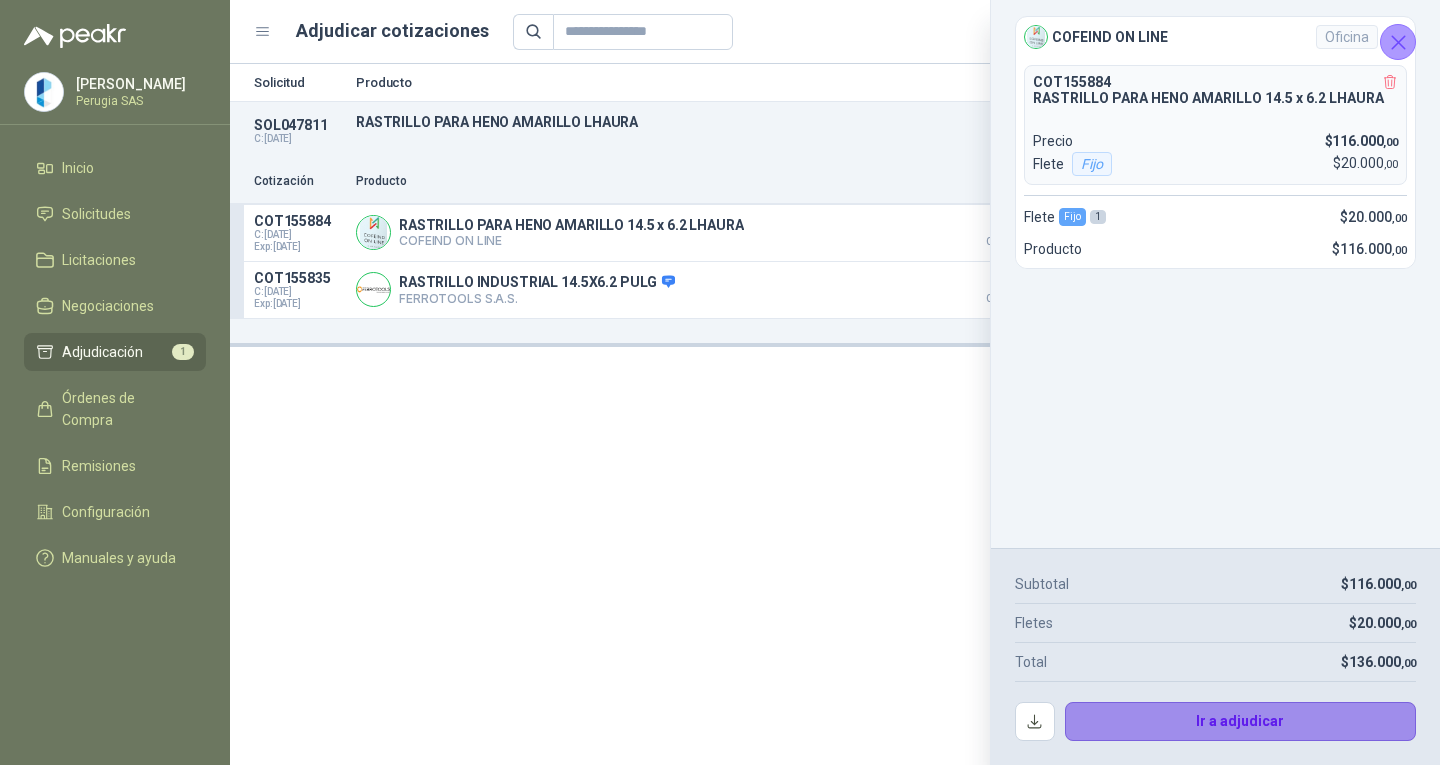 click on "Ir a adjudicar" at bounding box center [1241, 722] 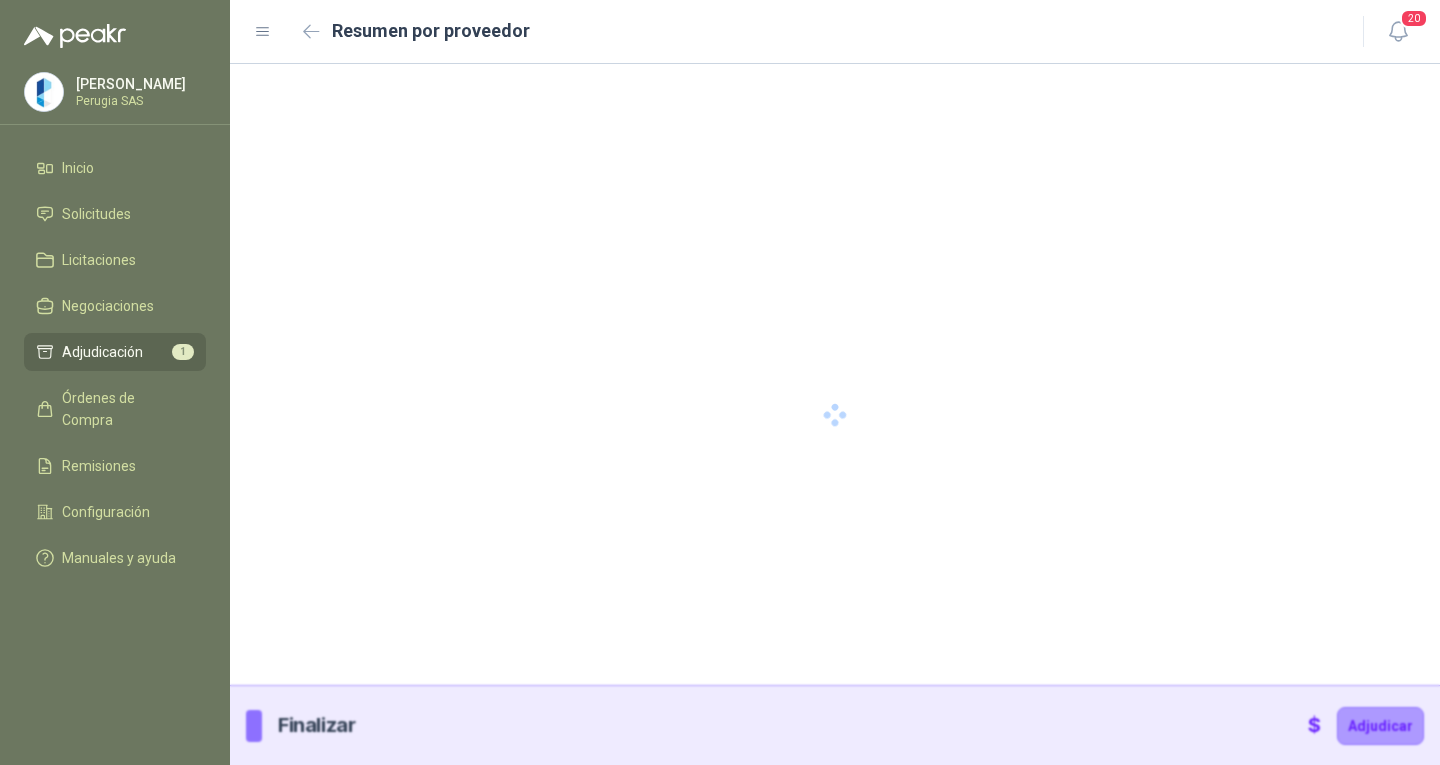 type 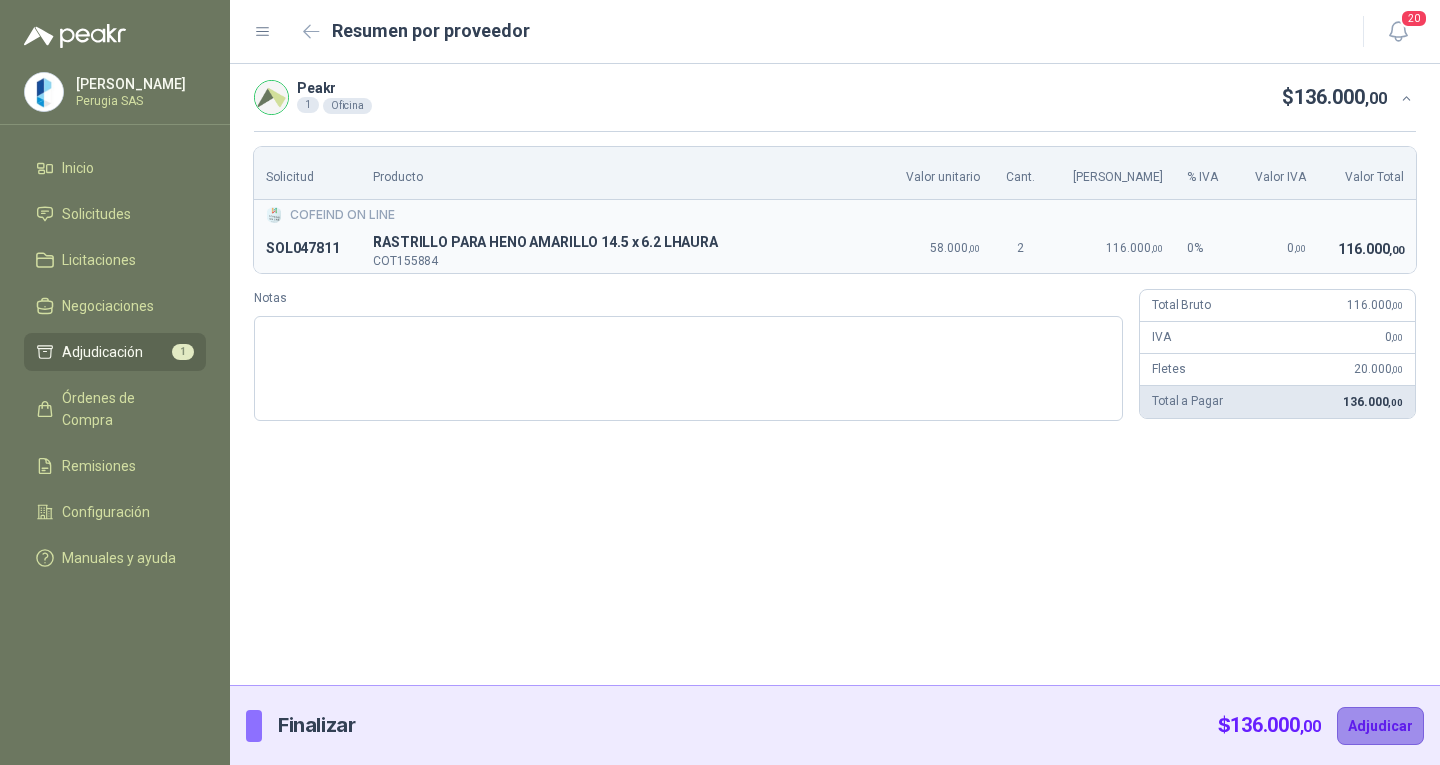 click on "Adjudicar" at bounding box center [1380, 726] 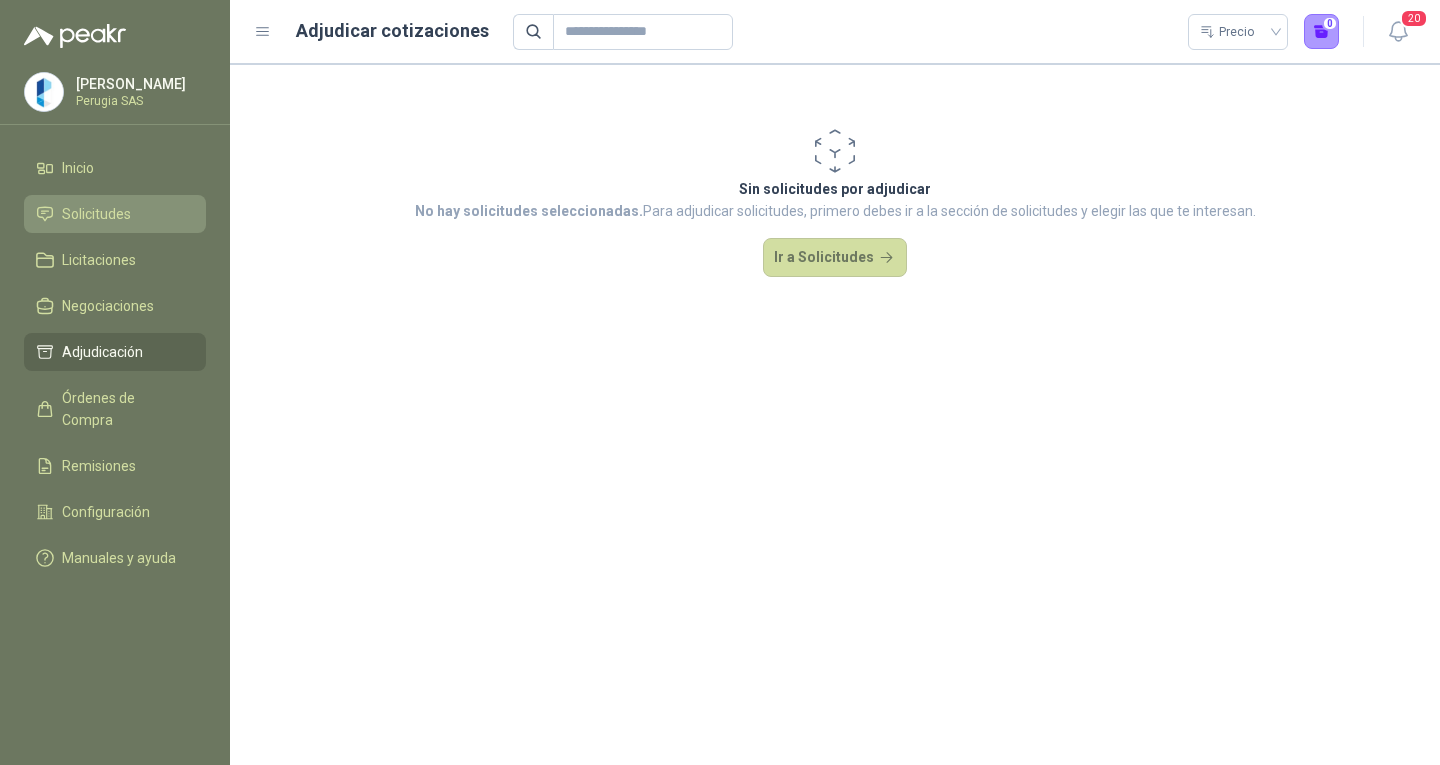 click on "Solicitudes" at bounding box center [115, 214] 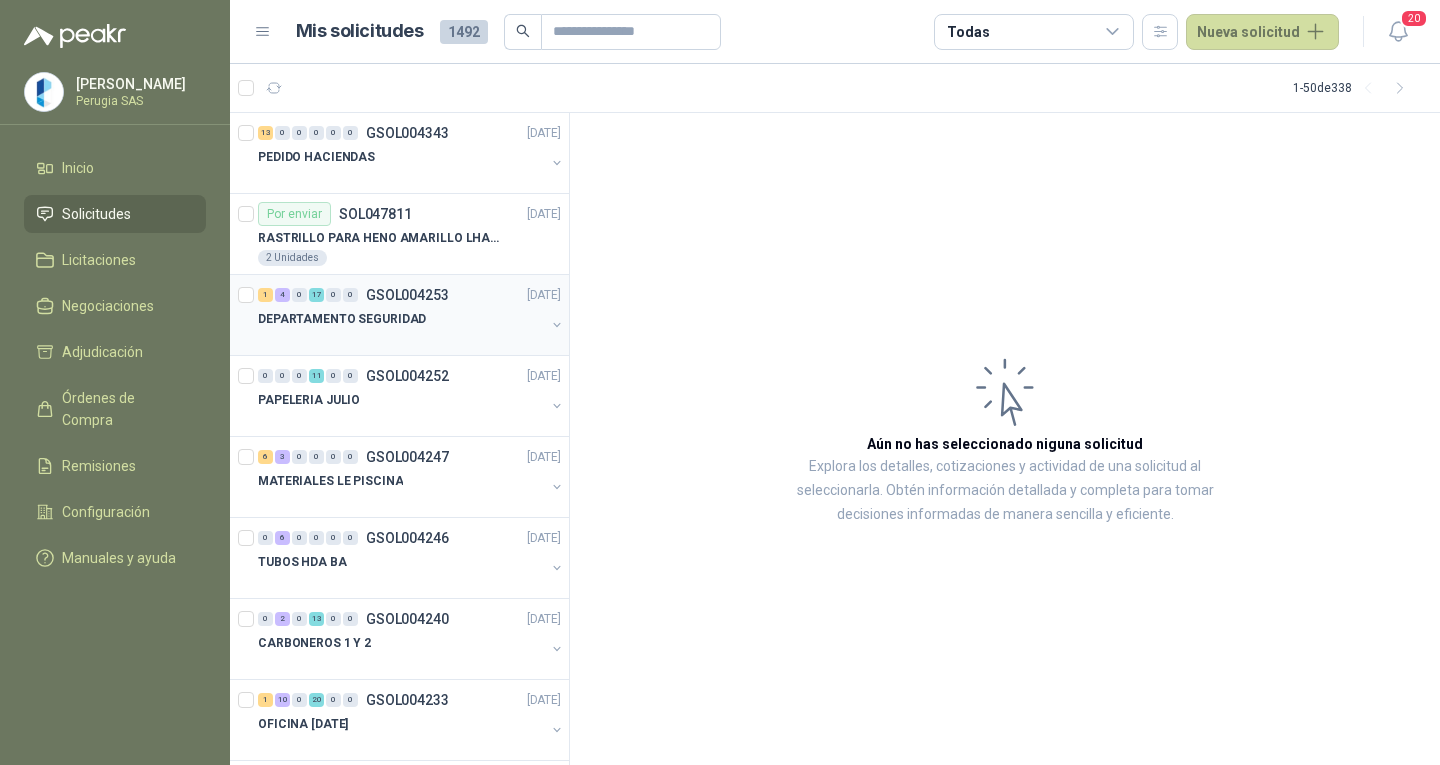 click on "1   4   0   17   0   0   GSOL004253 [DATE]   DEPARTAMENTO SEGURIDAD" at bounding box center [399, 315] 